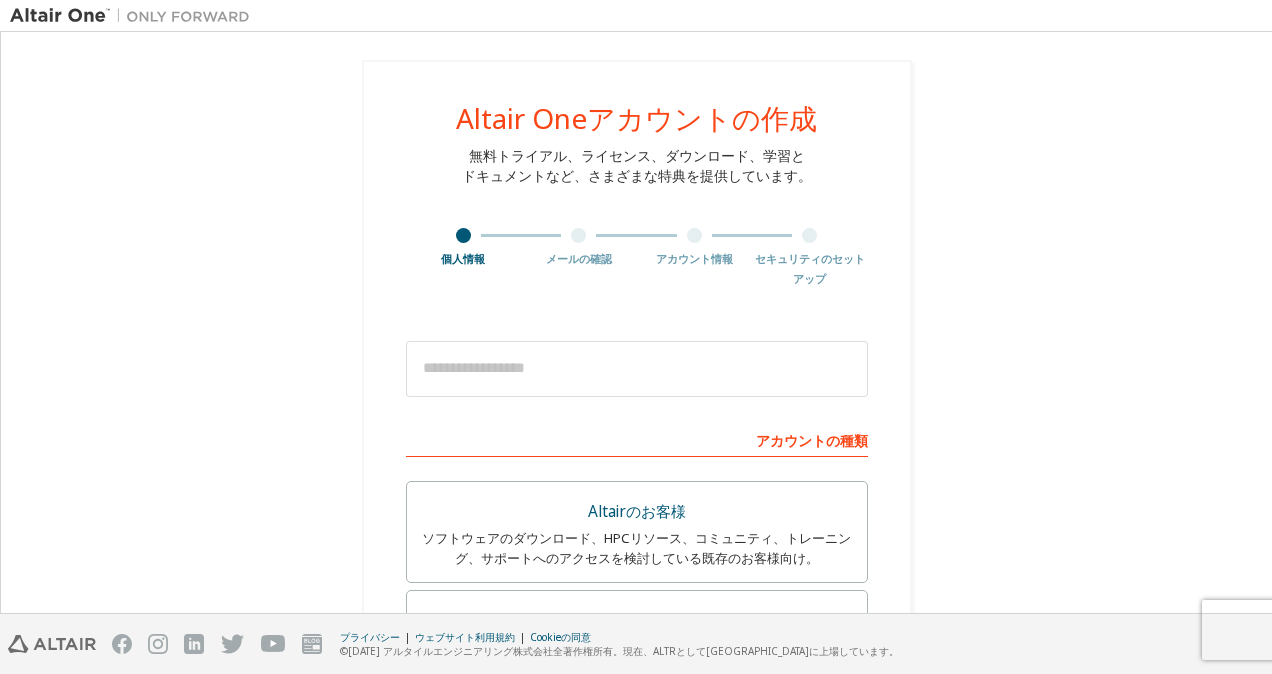 scroll, scrollTop: 0, scrollLeft: 0, axis: both 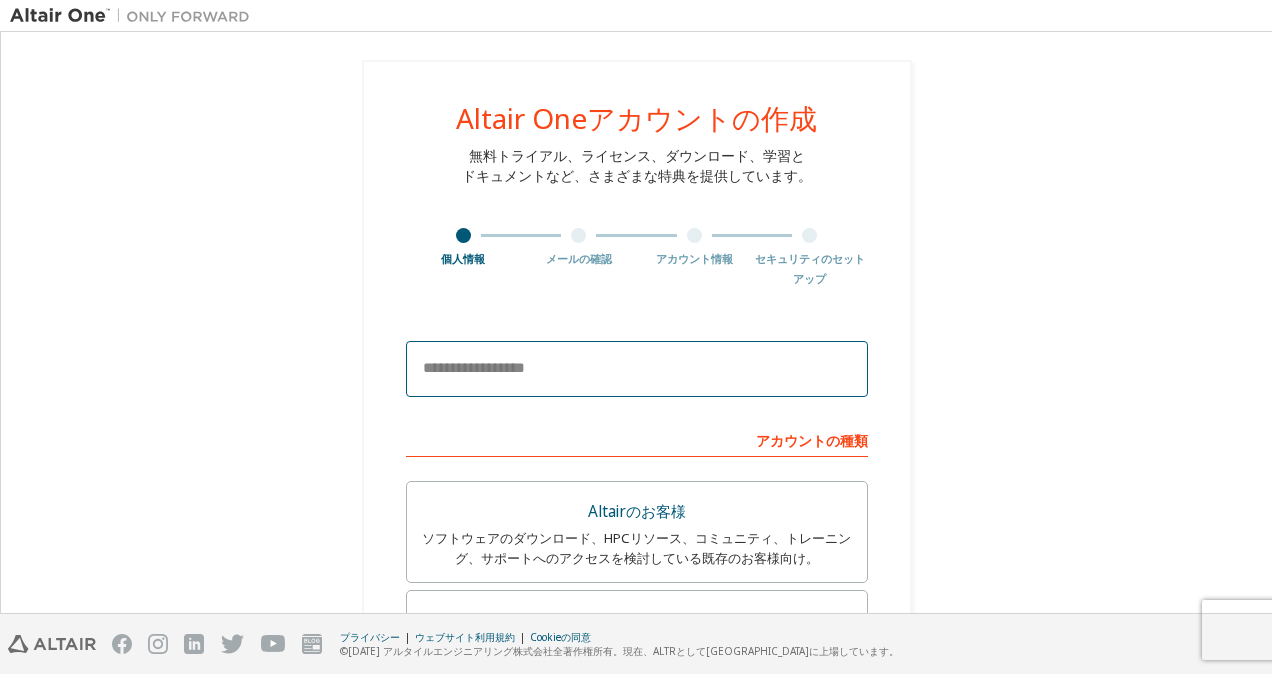 click at bounding box center (637, 369) 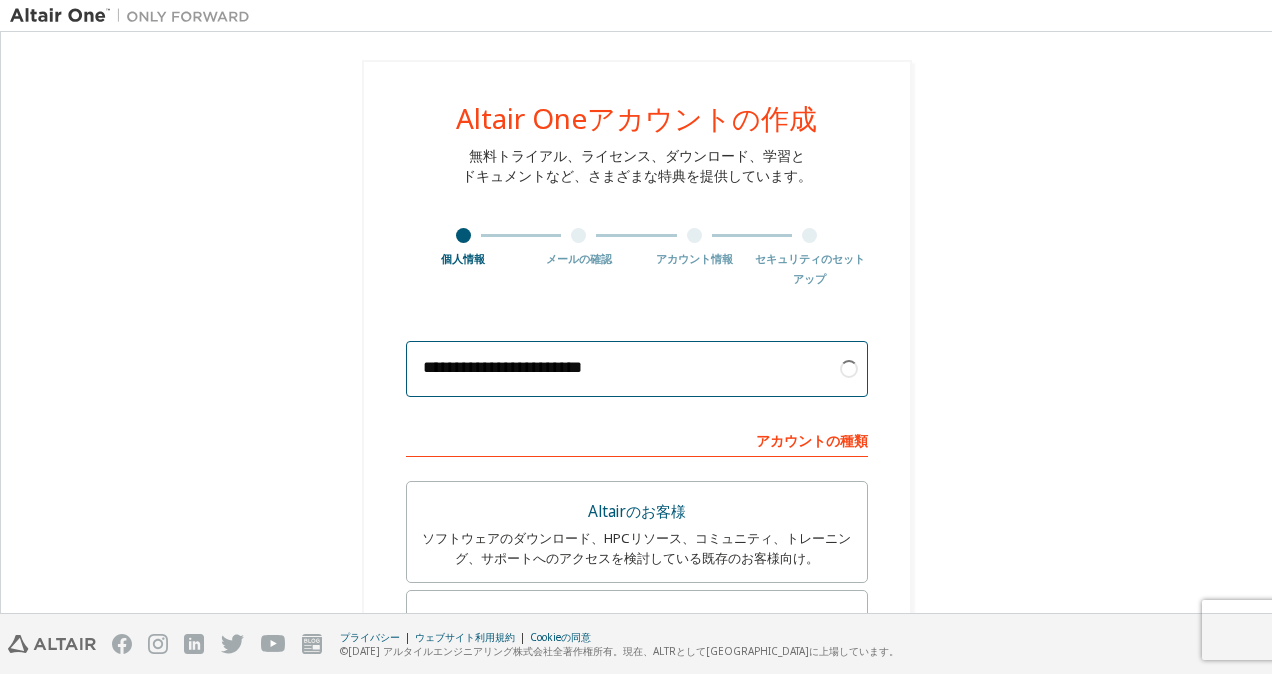 type on "**********" 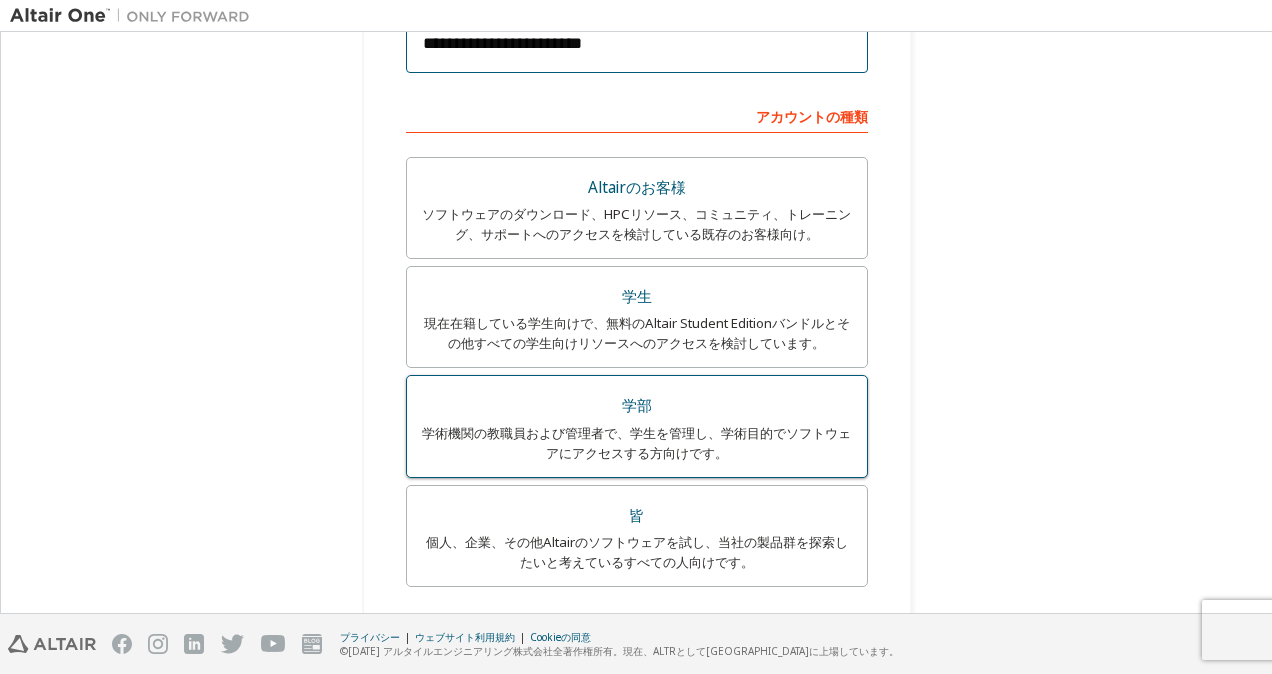 scroll, scrollTop: 323, scrollLeft: 0, axis: vertical 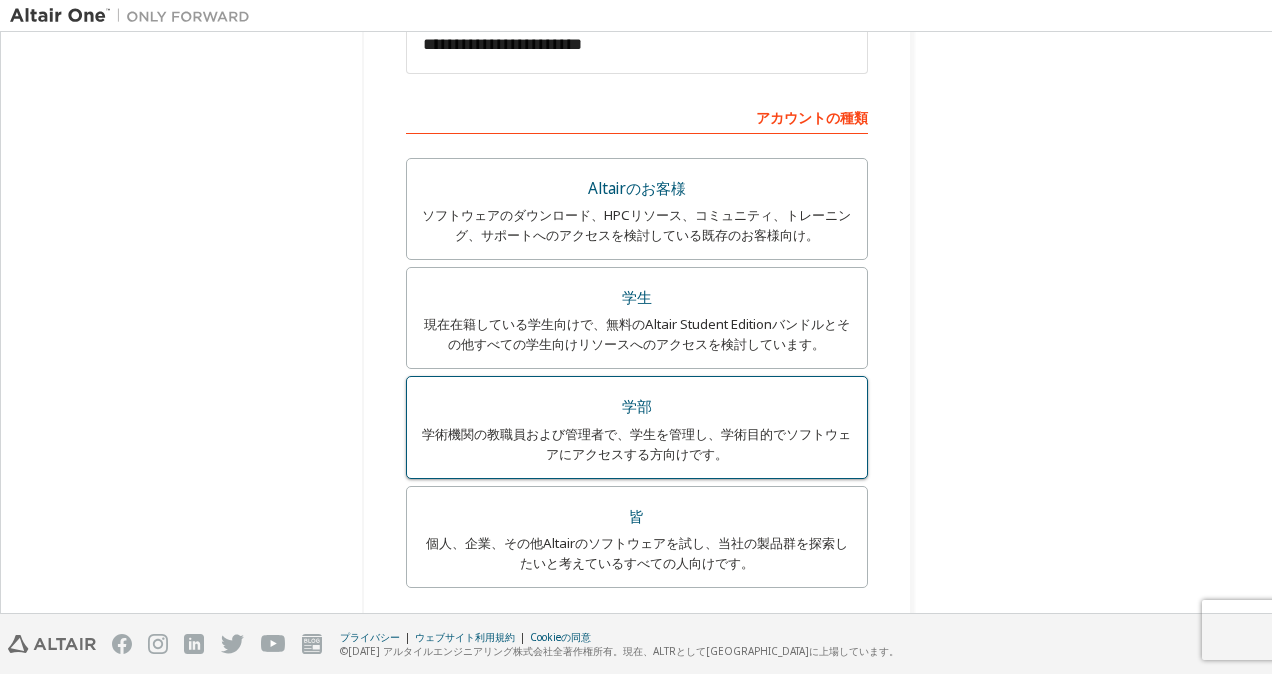 click on "学生" at bounding box center [637, 298] 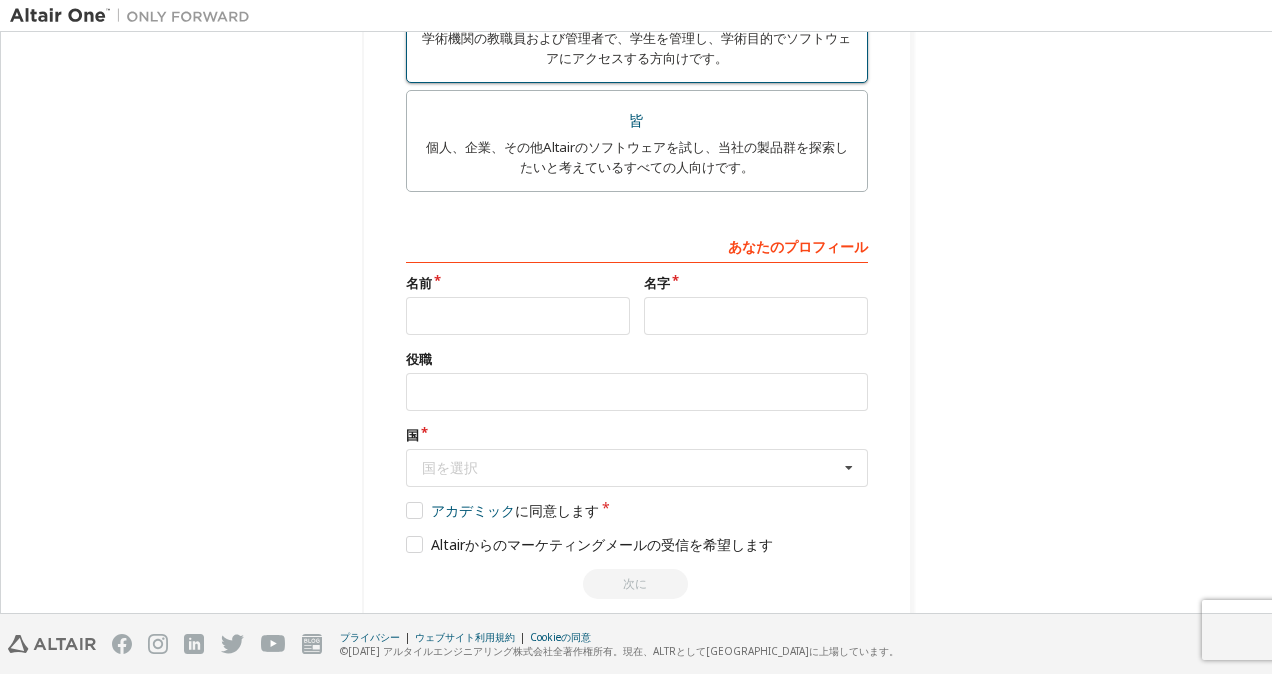 scroll, scrollTop: 717, scrollLeft: 0, axis: vertical 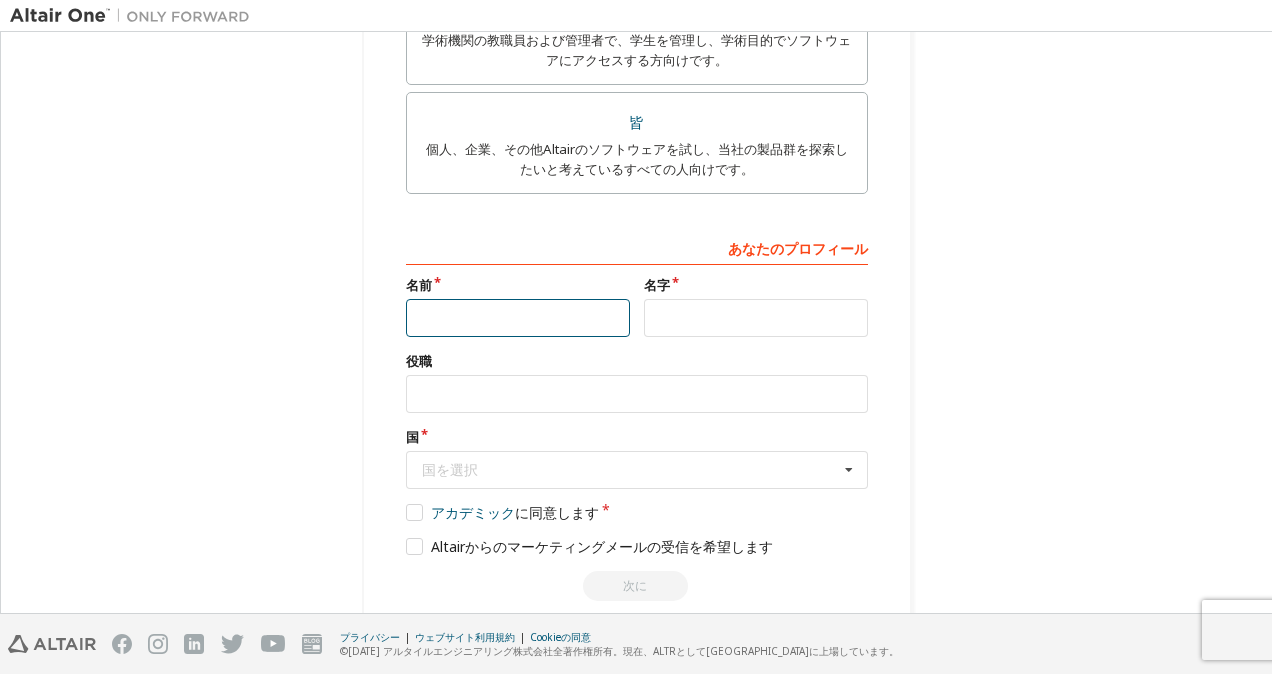 click at bounding box center (518, 318) 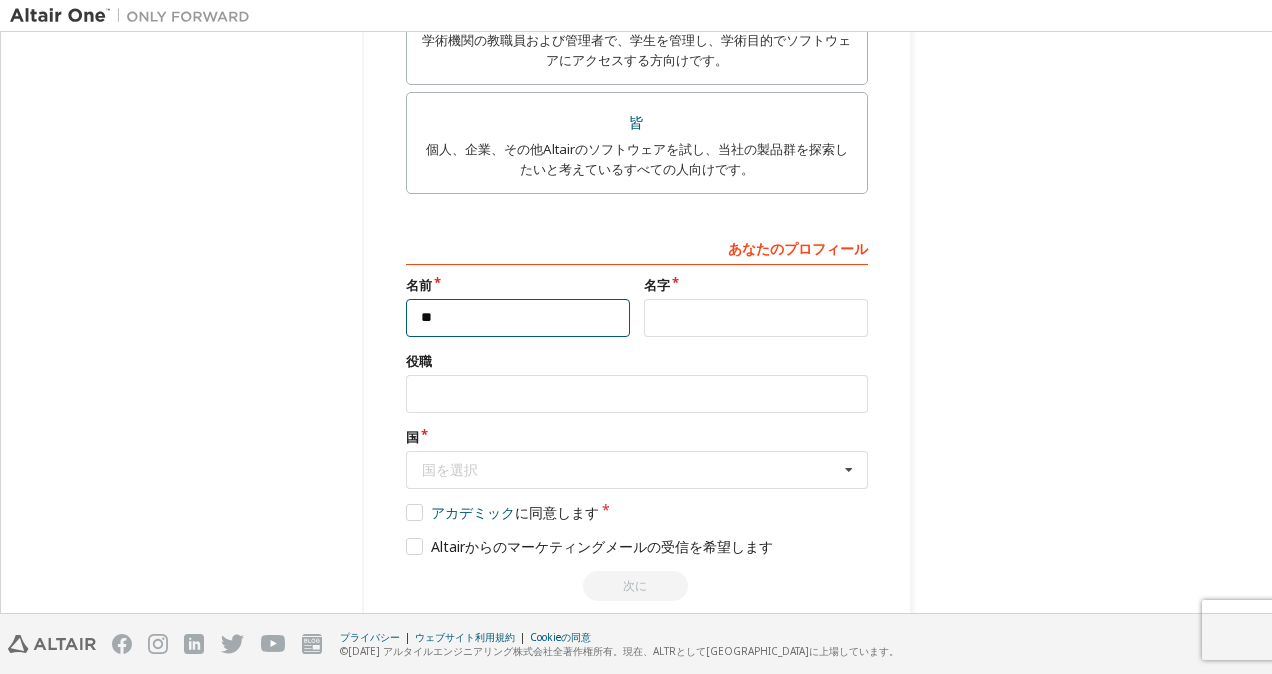 type on "**" 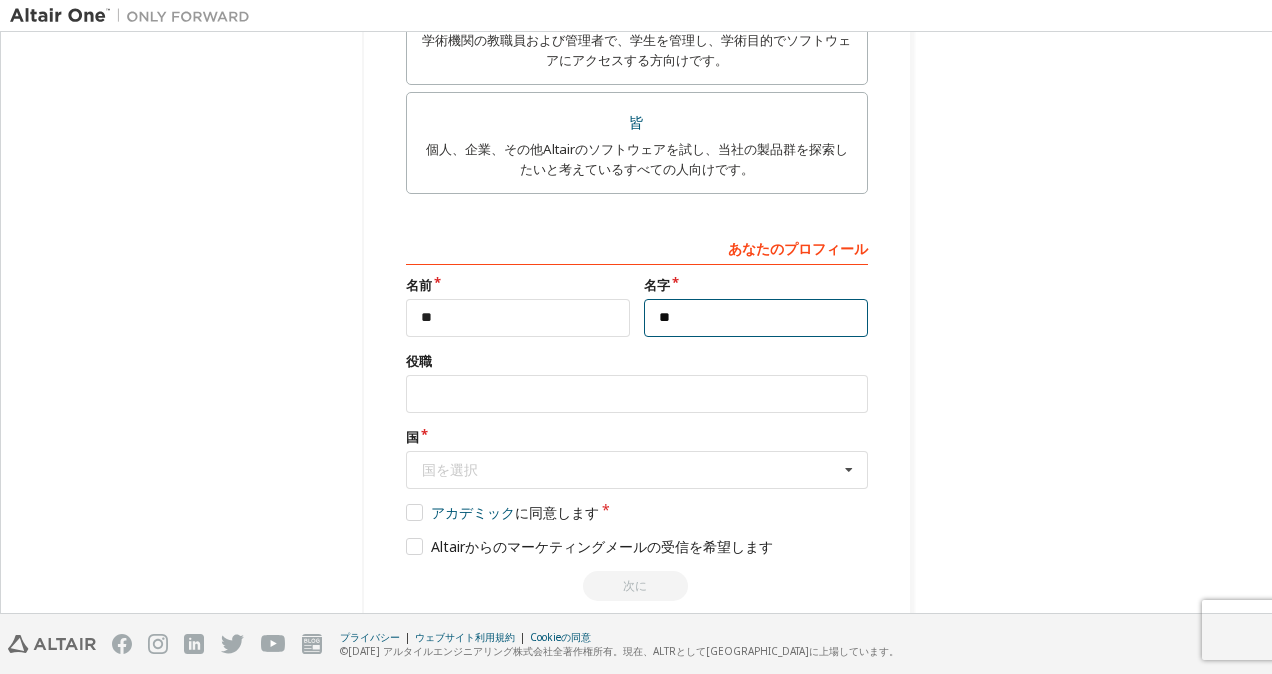 type on "**" 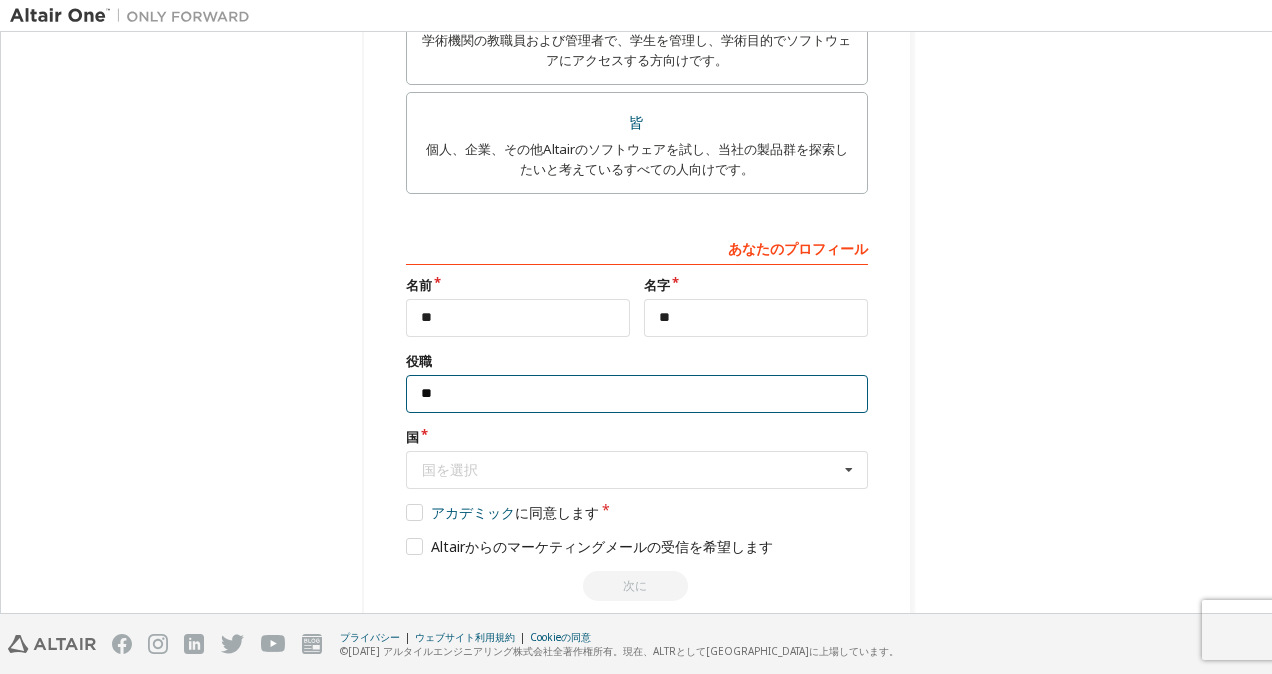 type on "**" 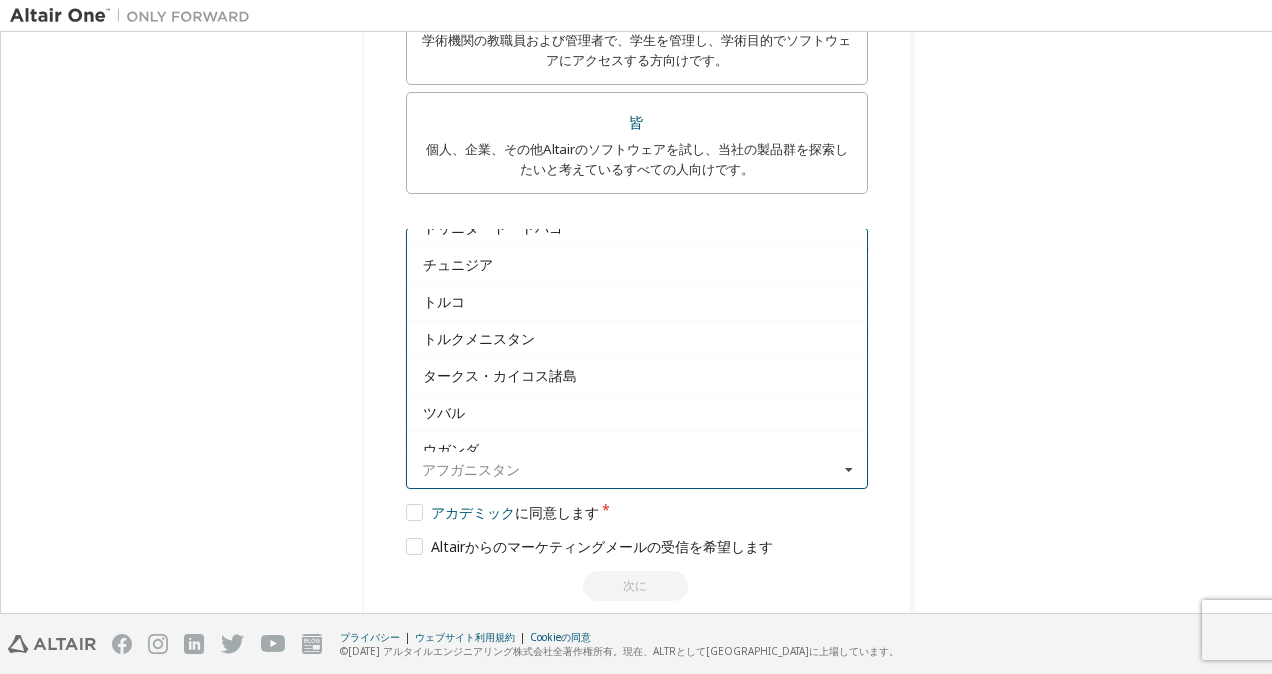 scroll, scrollTop: 8539, scrollLeft: 0, axis: vertical 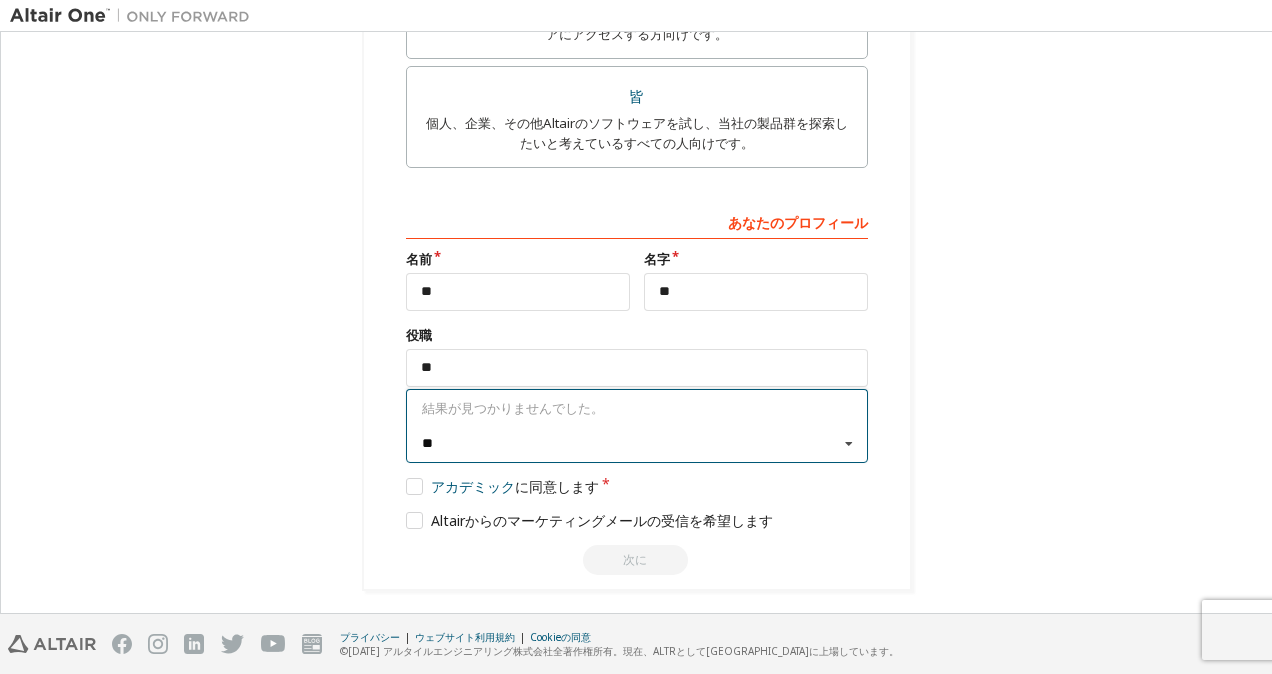 type on "*" 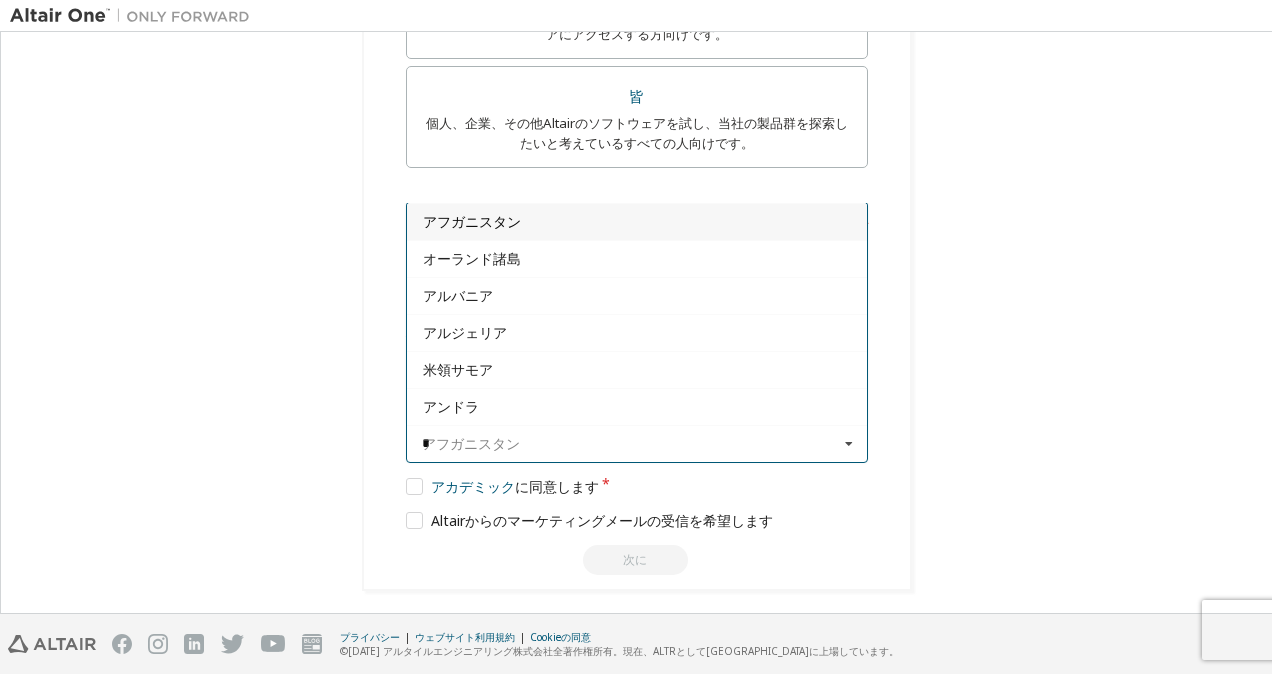 type on "**" 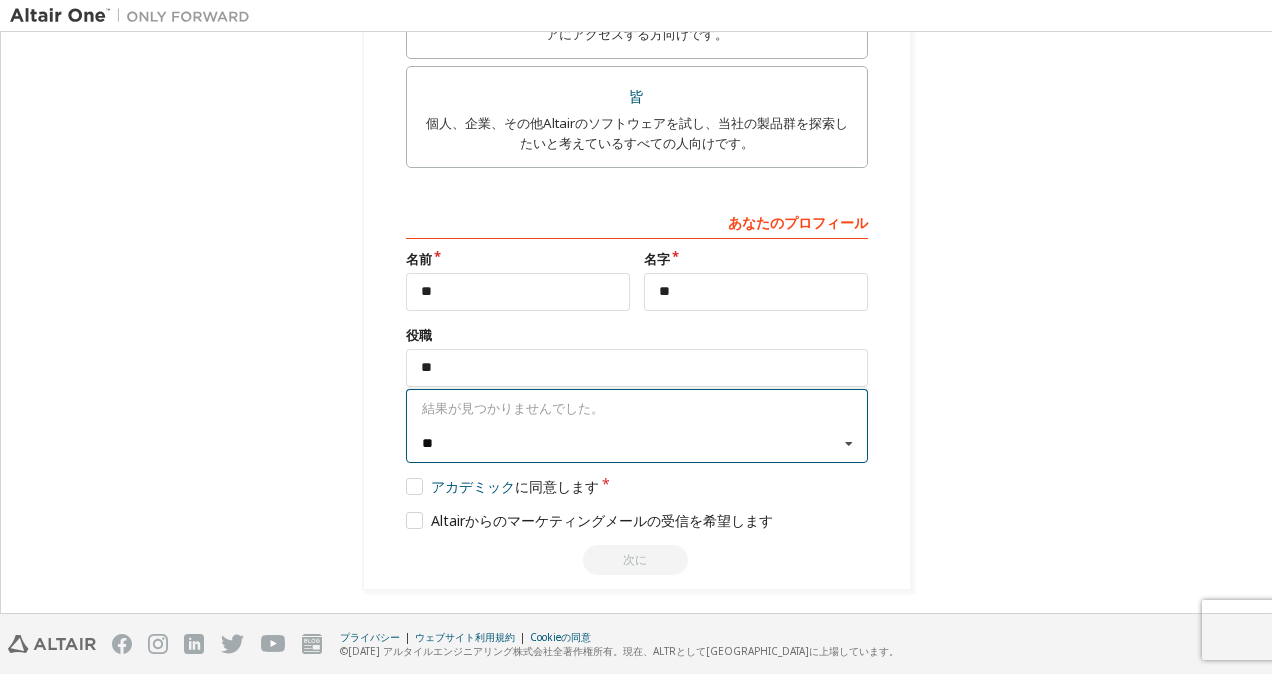 type 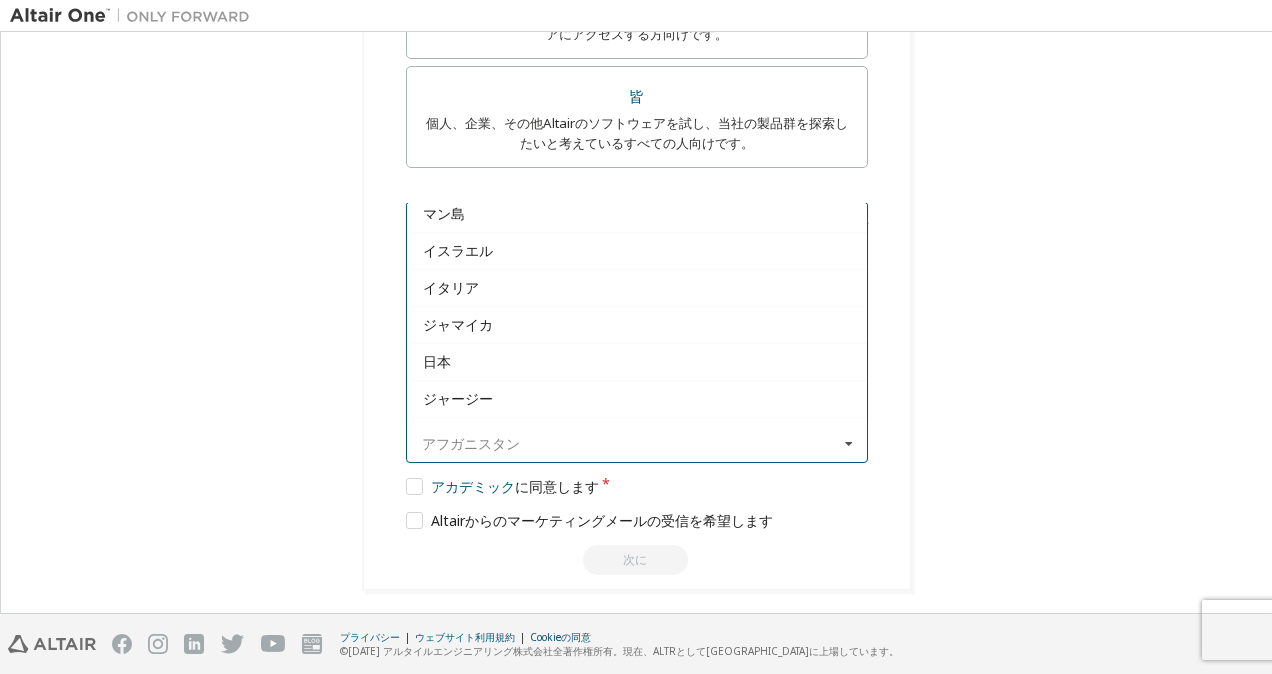 scroll, scrollTop: 3799, scrollLeft: 0, axis: vertical 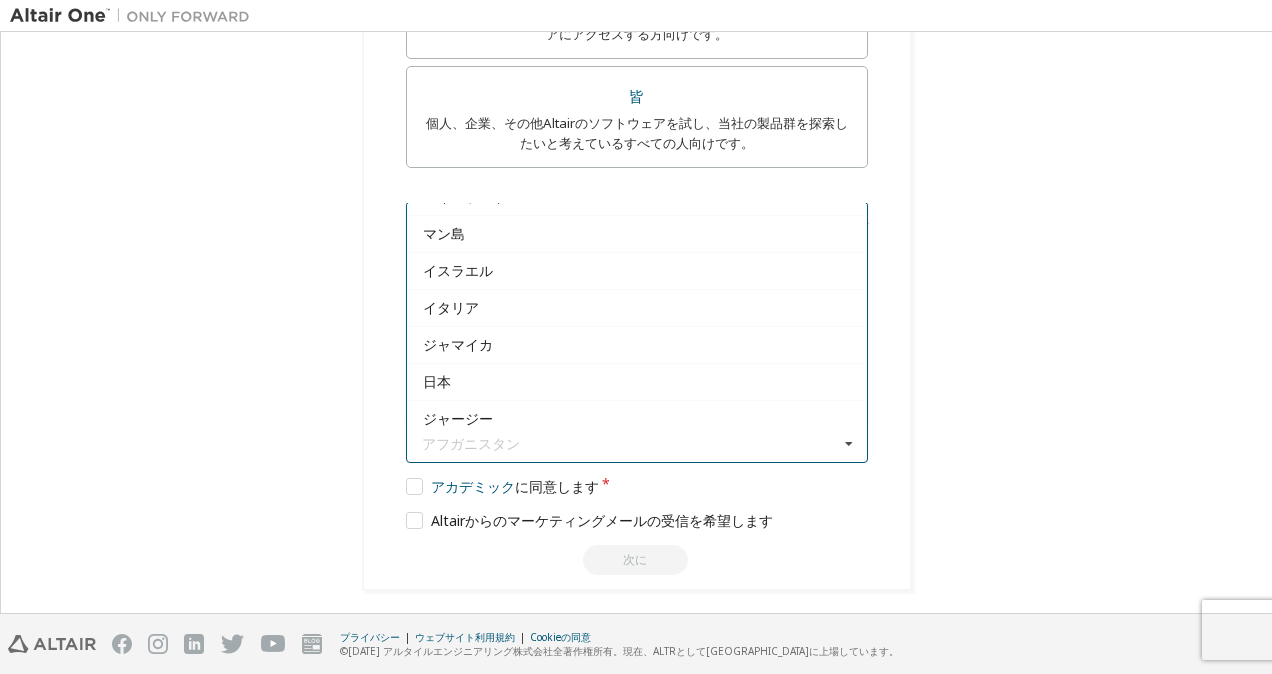 click on "日本" at bounding box center (637, 382) 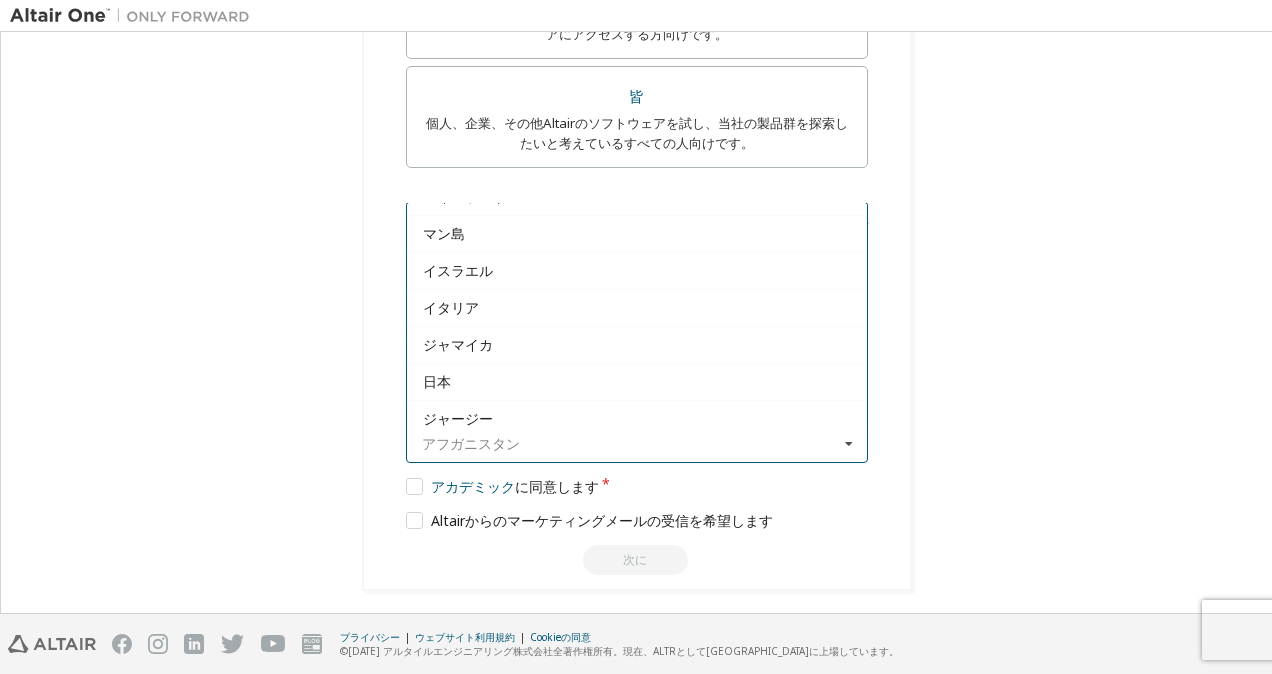 type on "***" 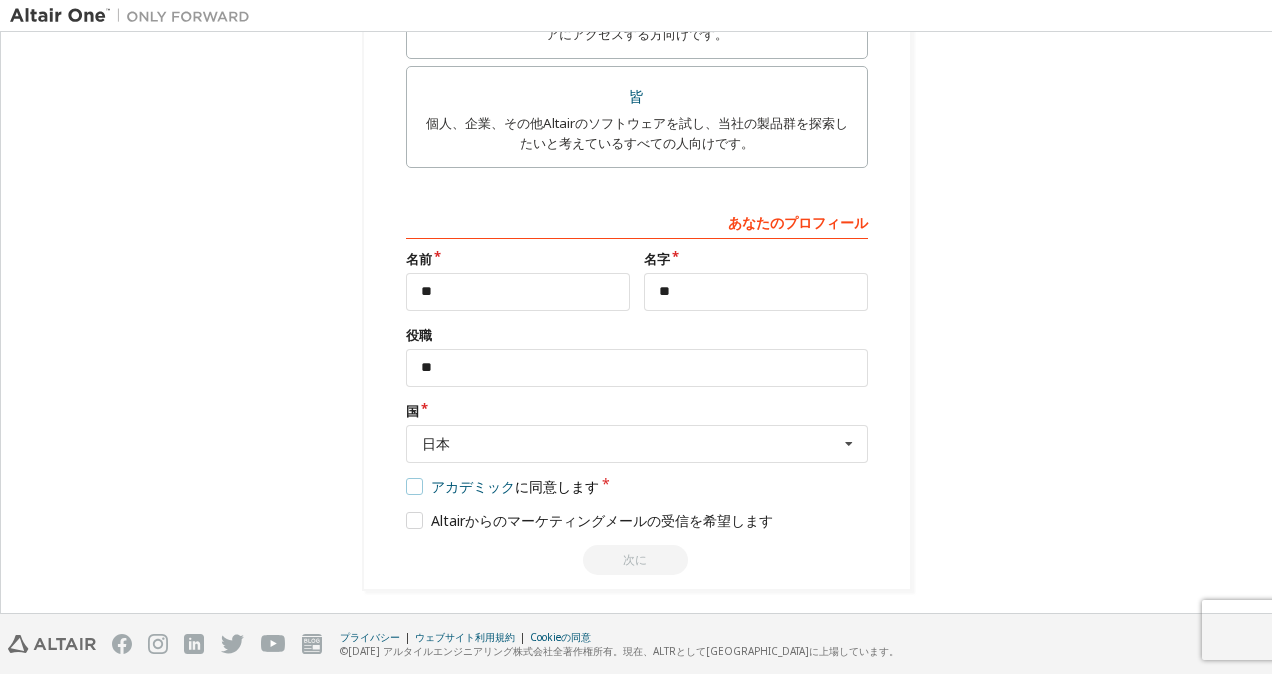 click on "アカデミック に同意します" at bounding box center [503, 486] 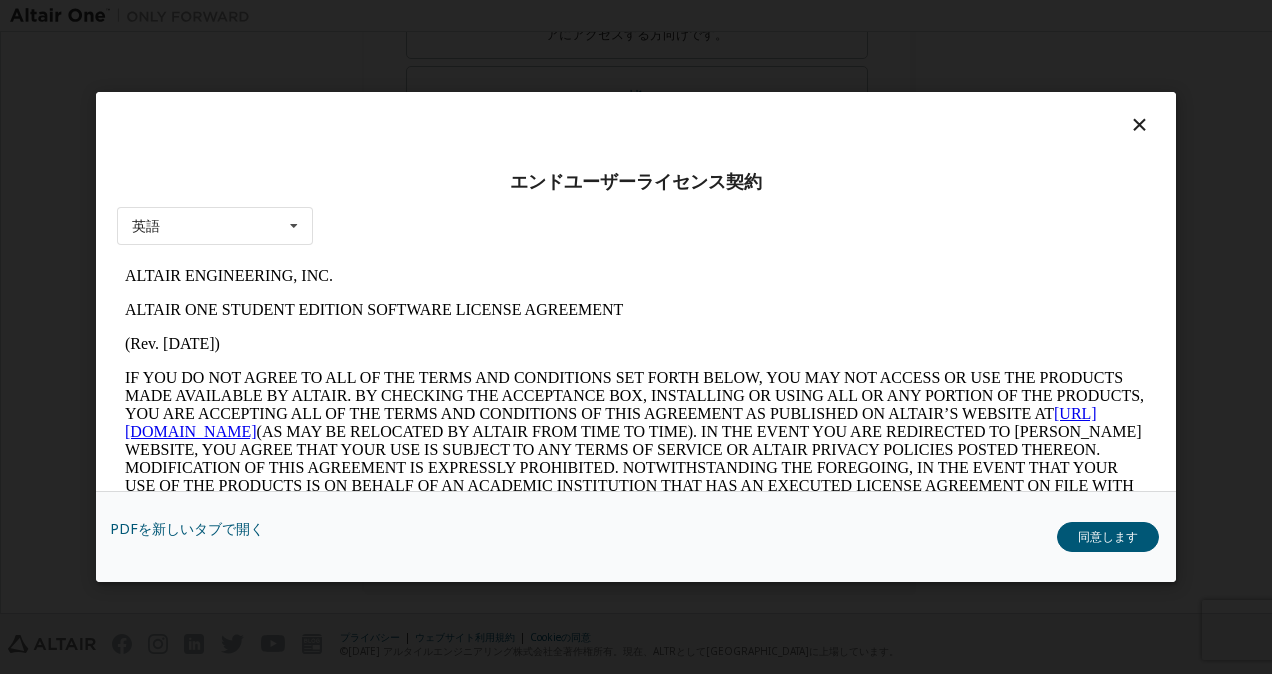 scroll, scrollTop: 0, scrollLeft: 0, axis: both 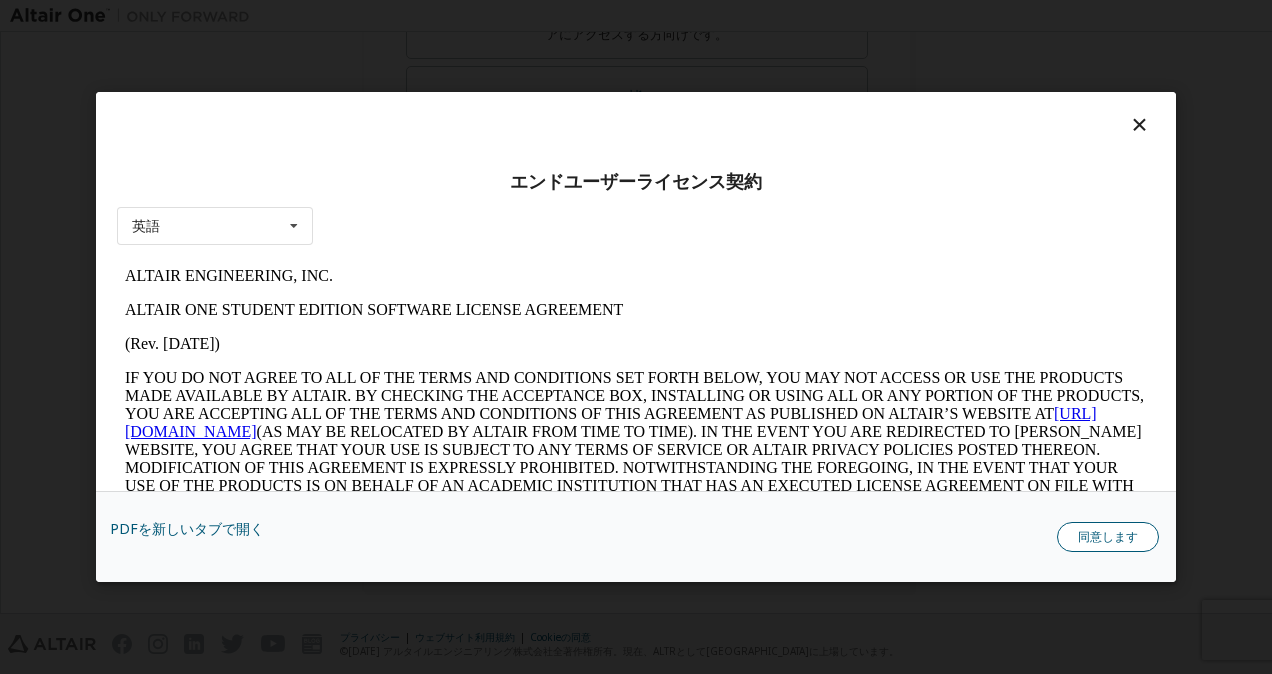 click on "同意します" at bounding box center [1108, 537] 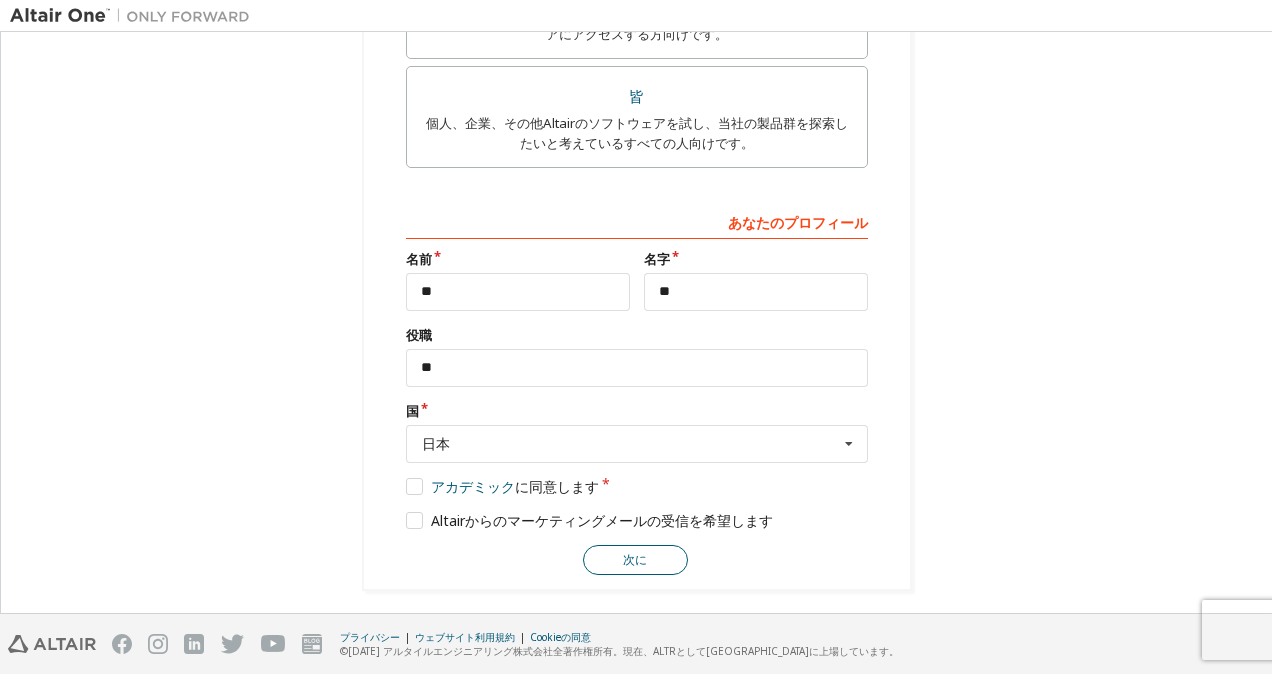 click on "次に" at bounding box center (635, 560) 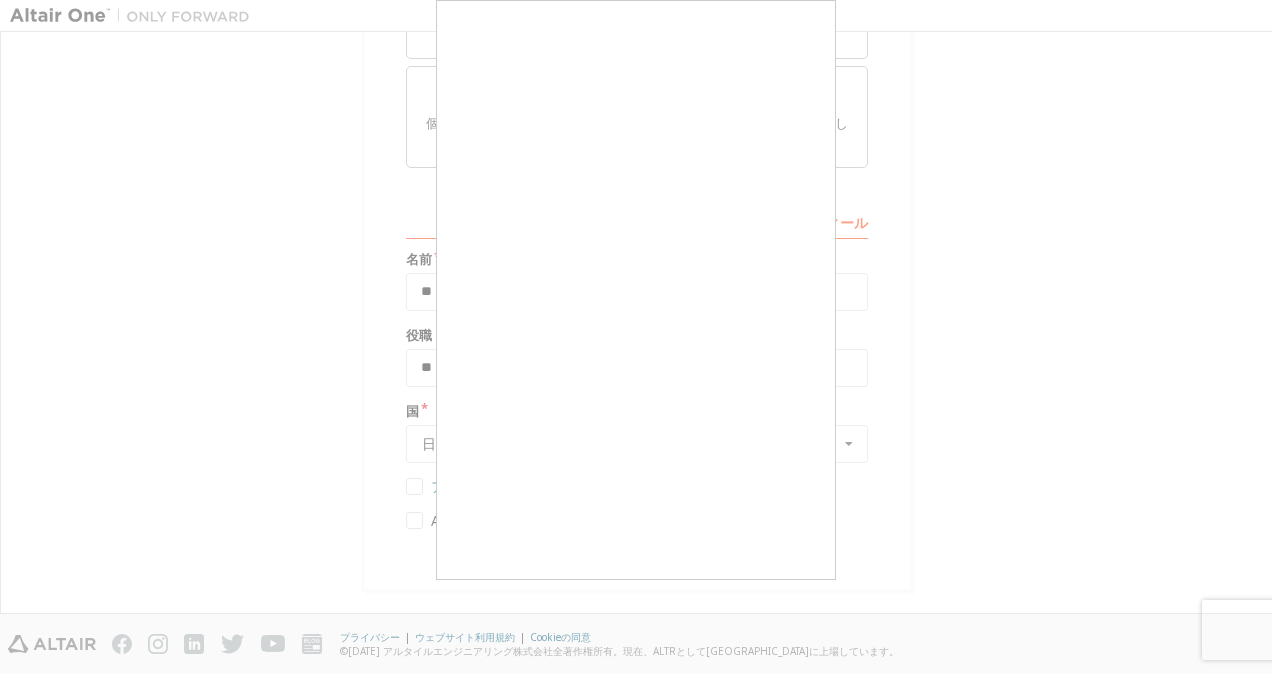 click at bounding box center [636, 337] 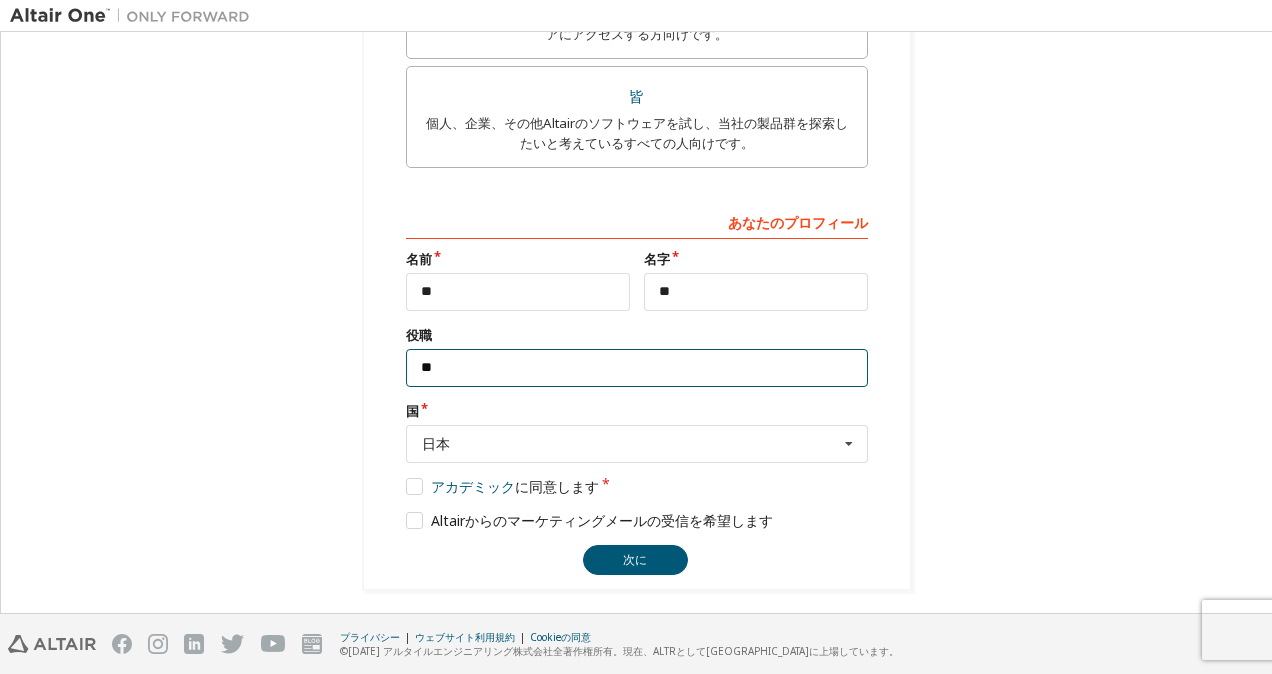 drag, startPoint x: 420, startPoint y: 372, endPoint x: 684, endPoint y: 526, distance: 305.63376 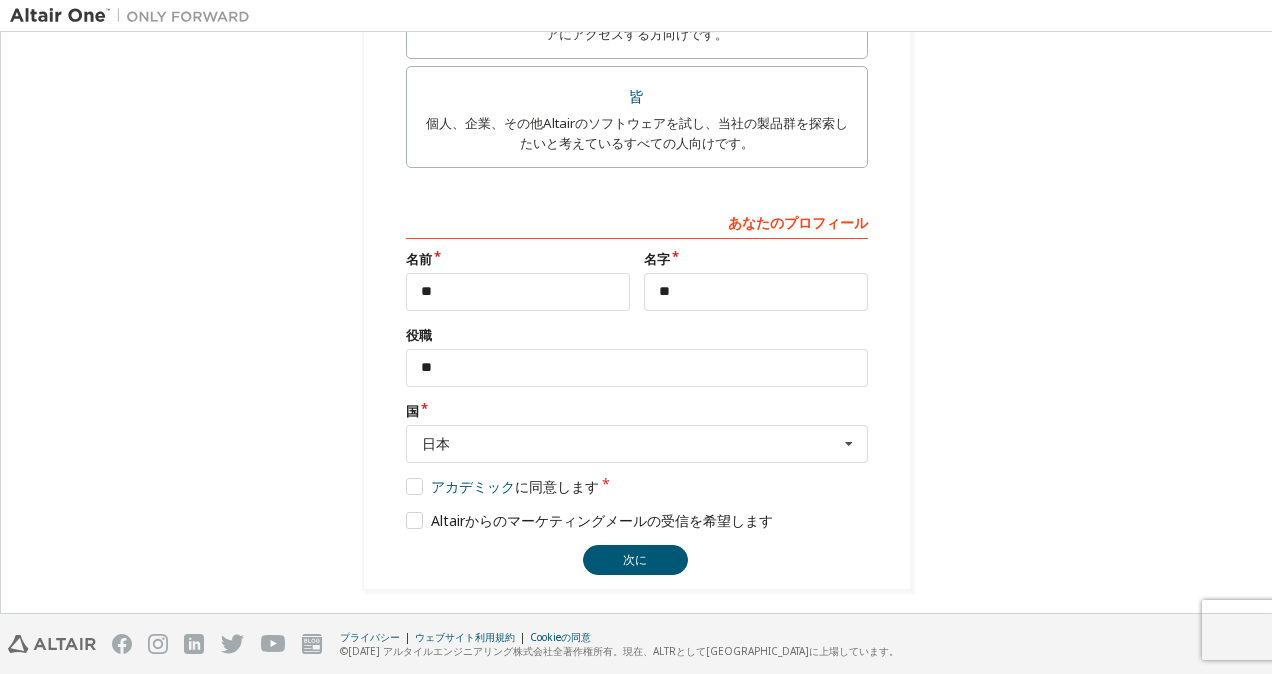 click on "Altairからのマーケティングメールの受信を希望します" at bounding box center [637, 521] 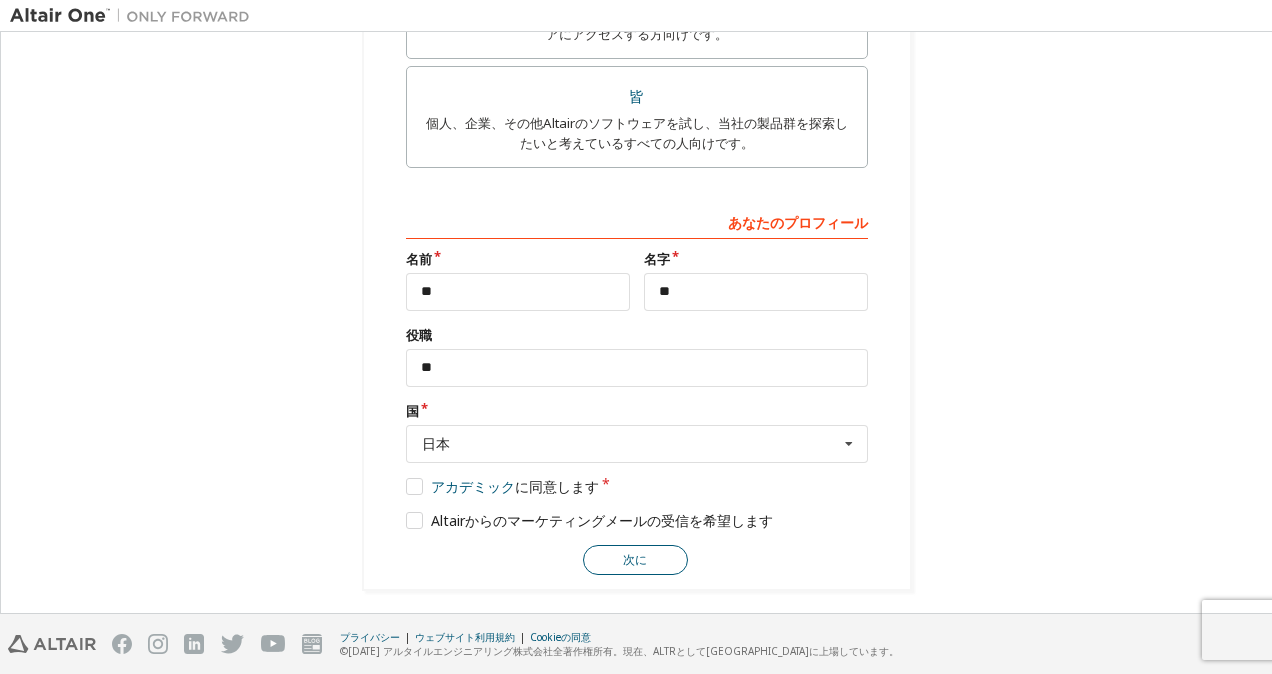 click on "次に" at bounding box center [635, 560] 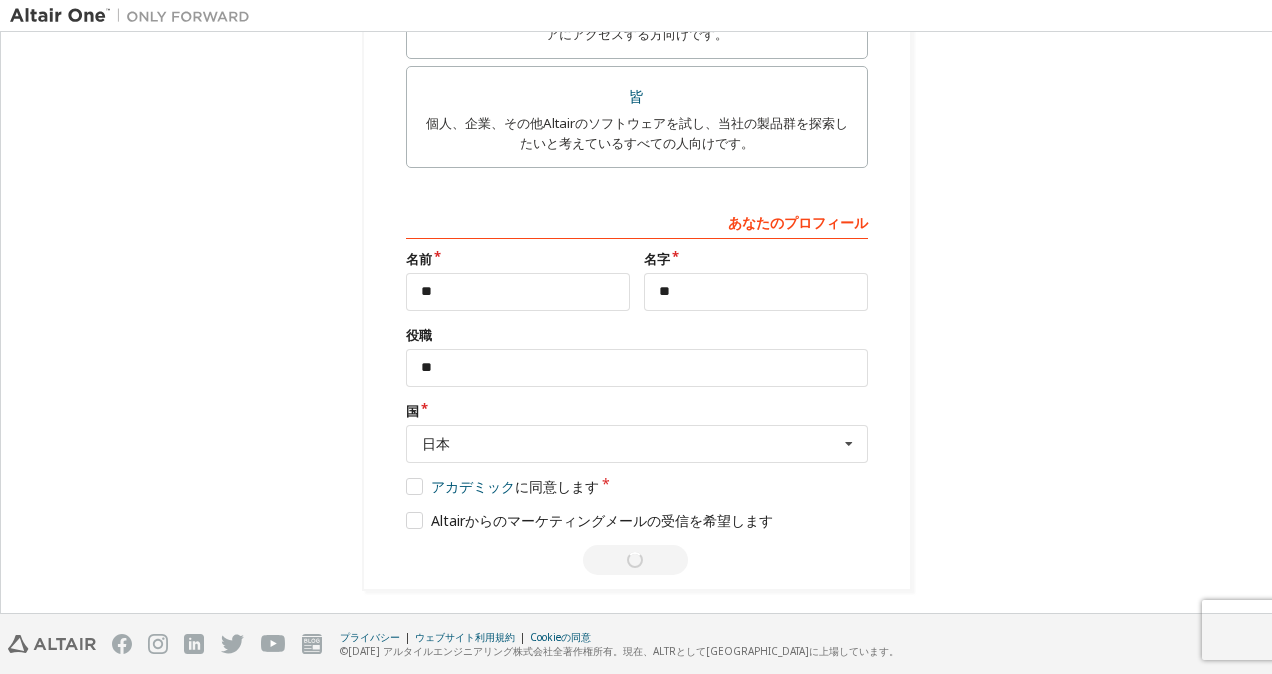 scroll, scrollTop: 0, scrollLeft: 0, axis: both 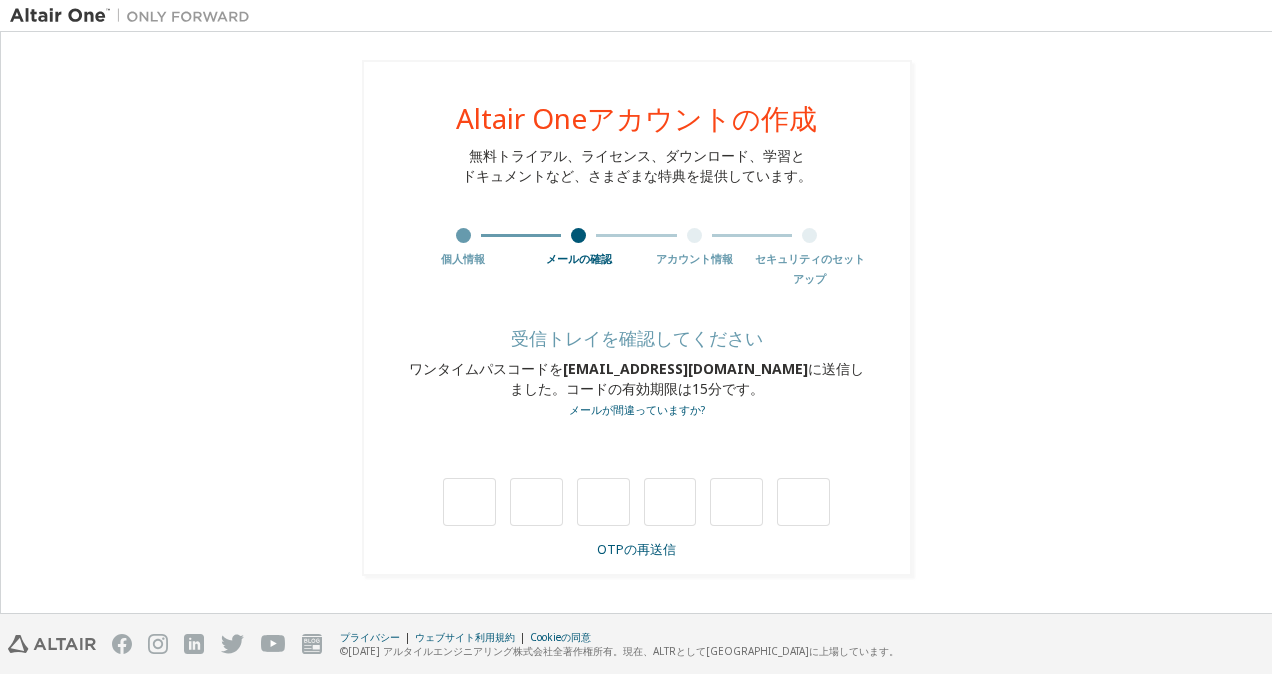 type on "*" 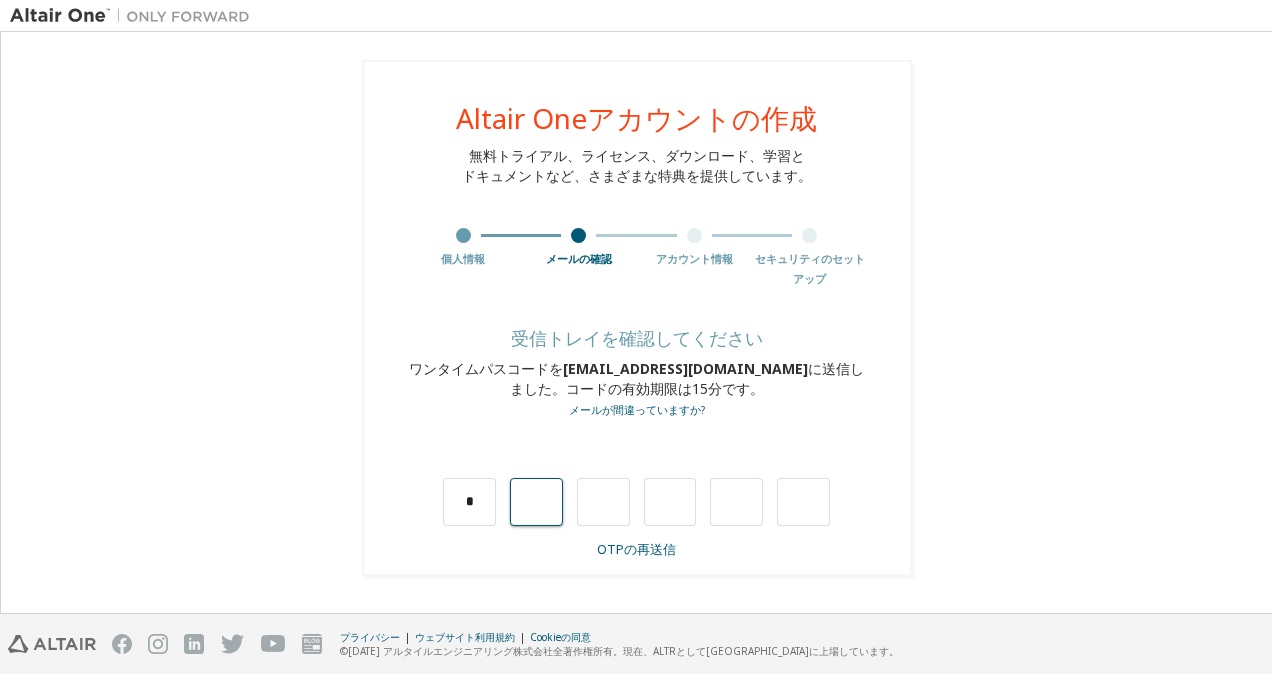 type on "*" 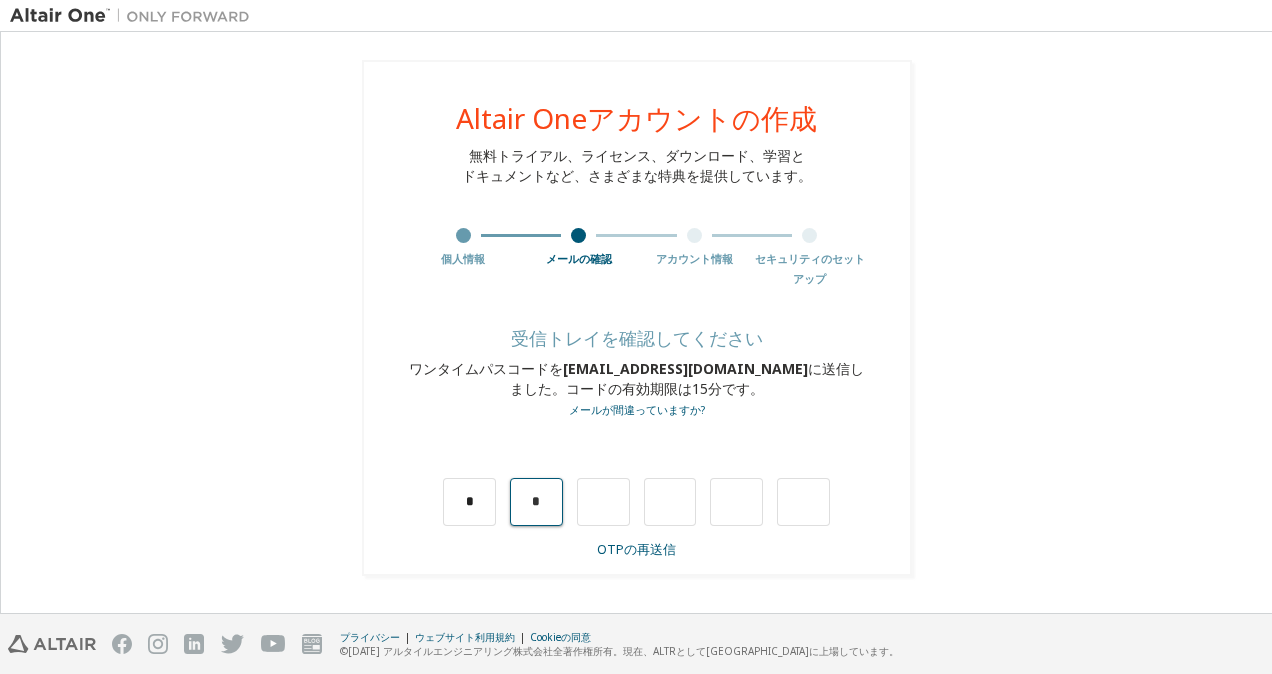 click on "*" at bounding box center [536, 502] 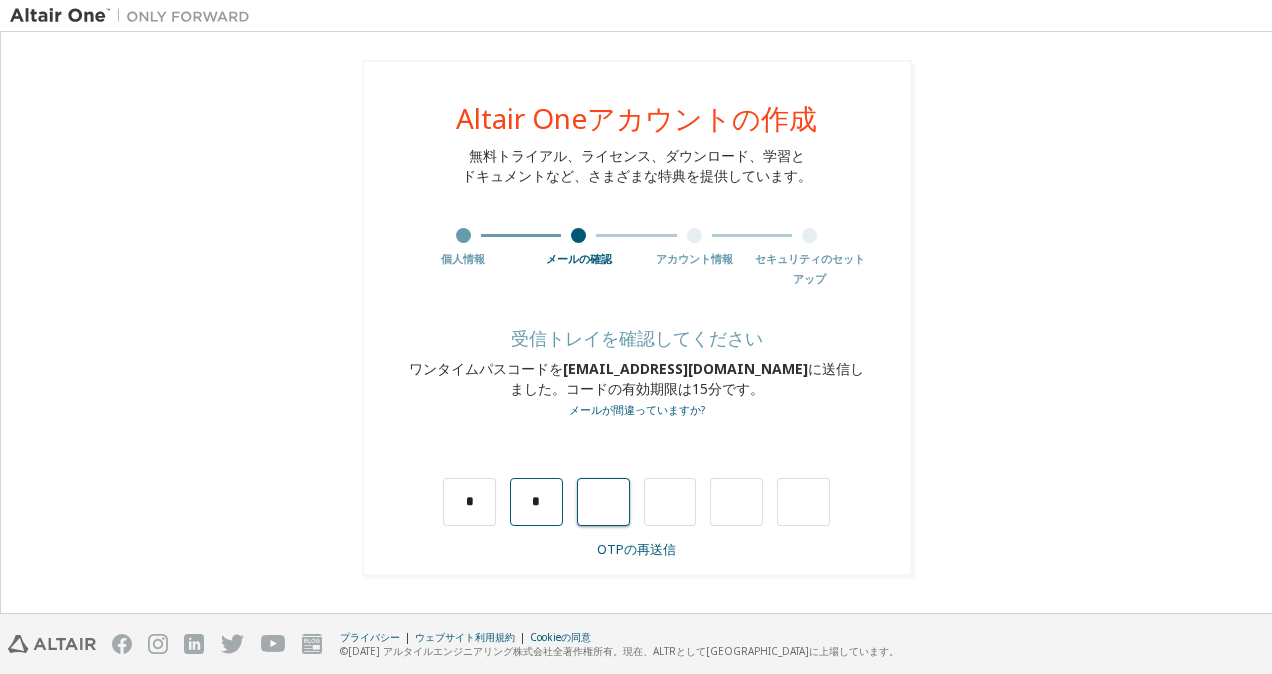 type on "*" 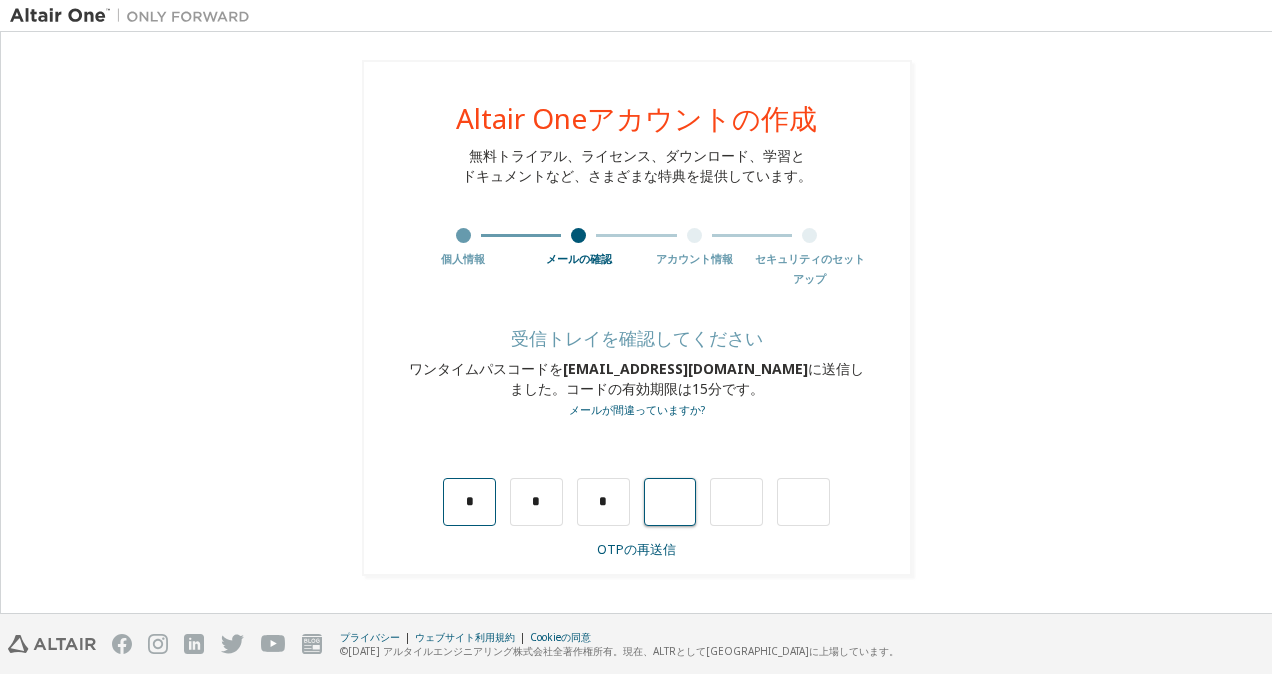 type on "*" 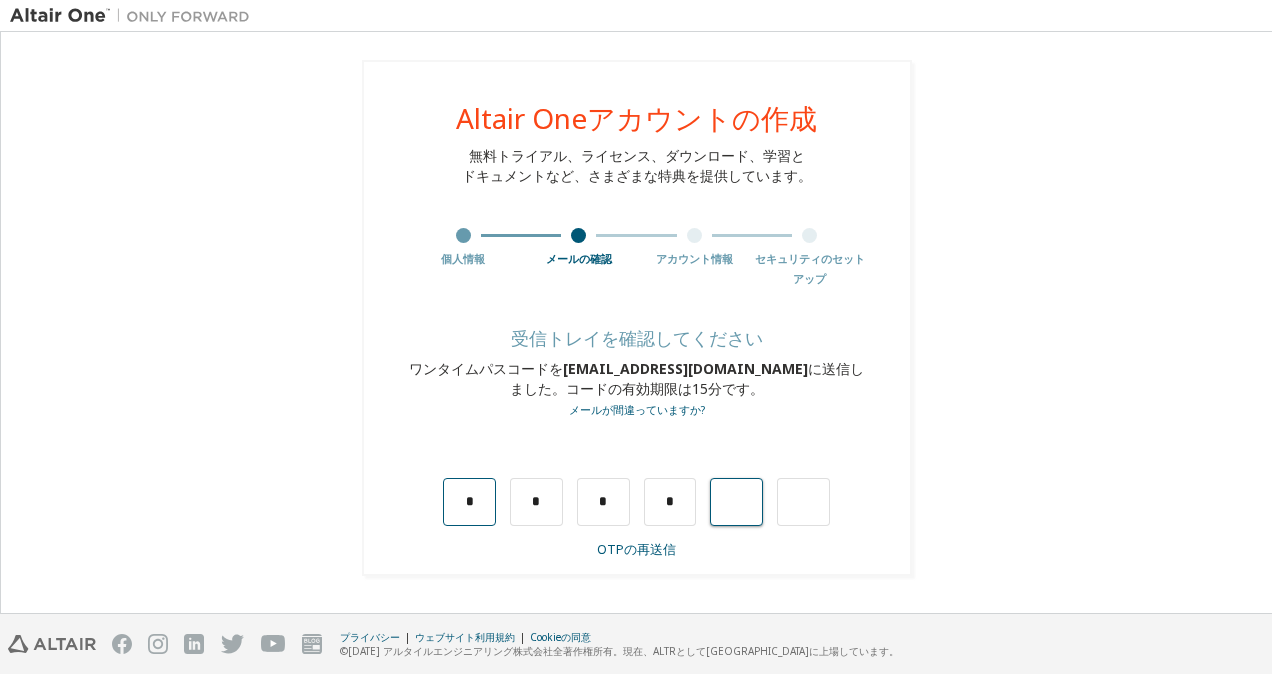type on "*" 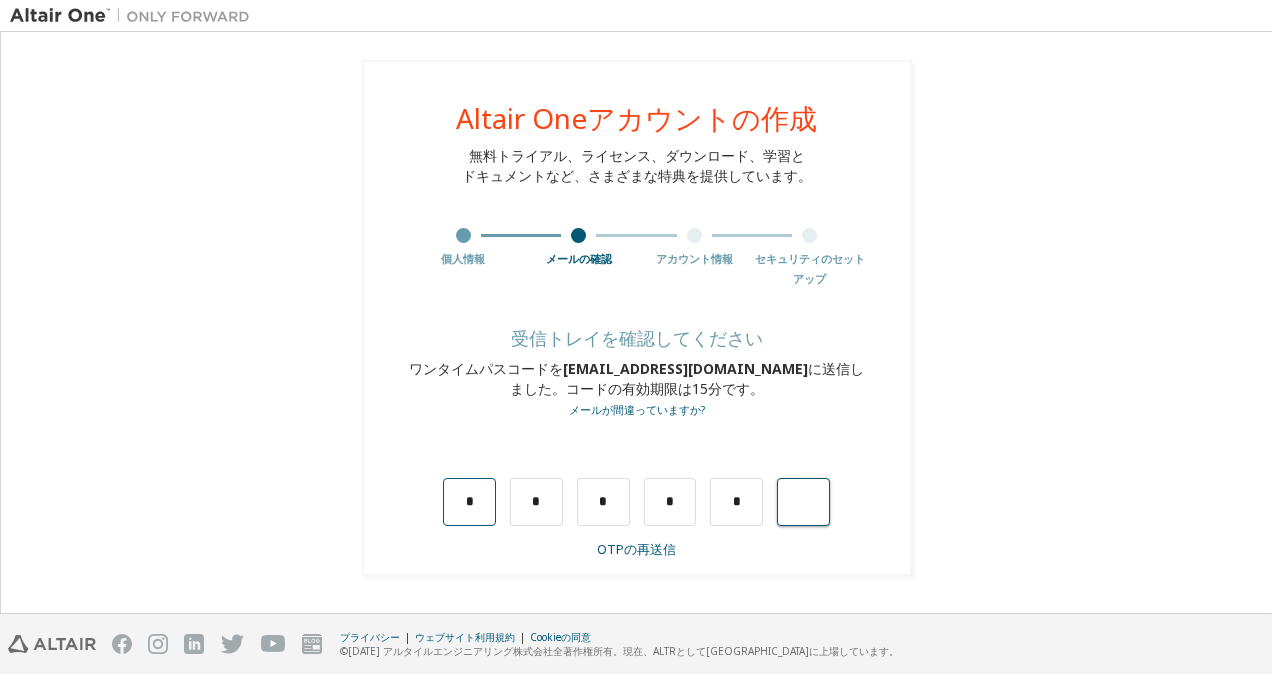 type on "*" 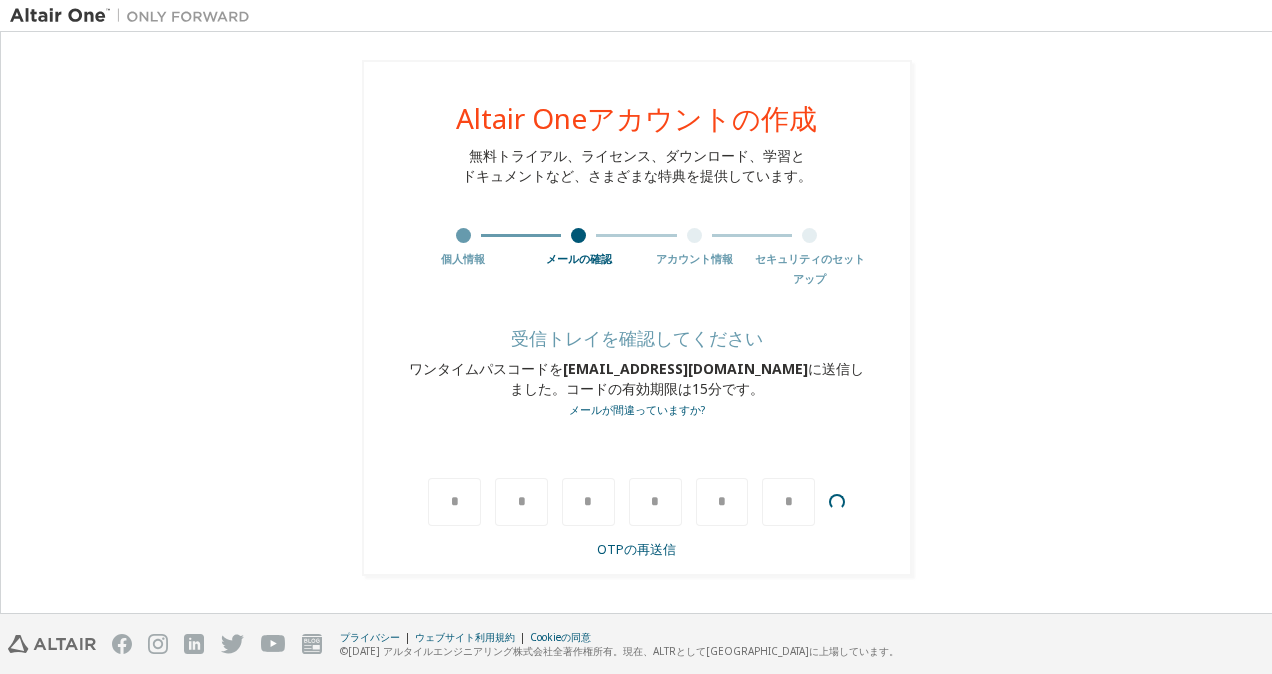 type 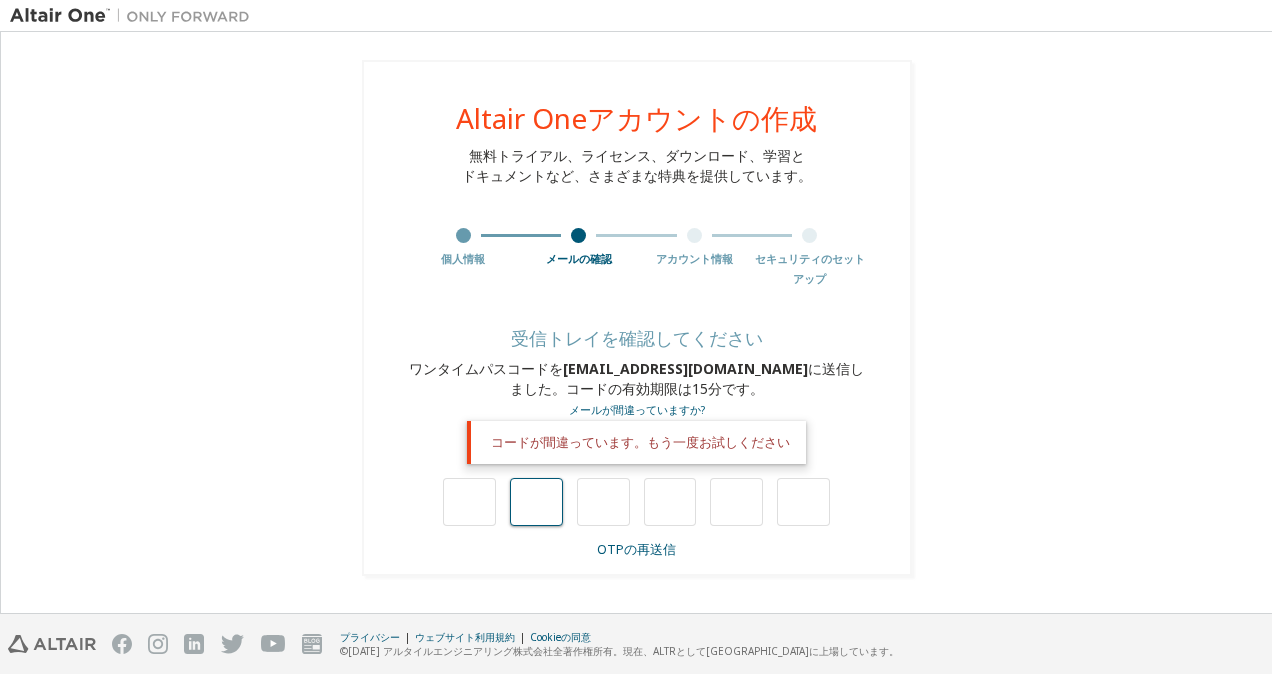 click at bounding box center (536, 502) 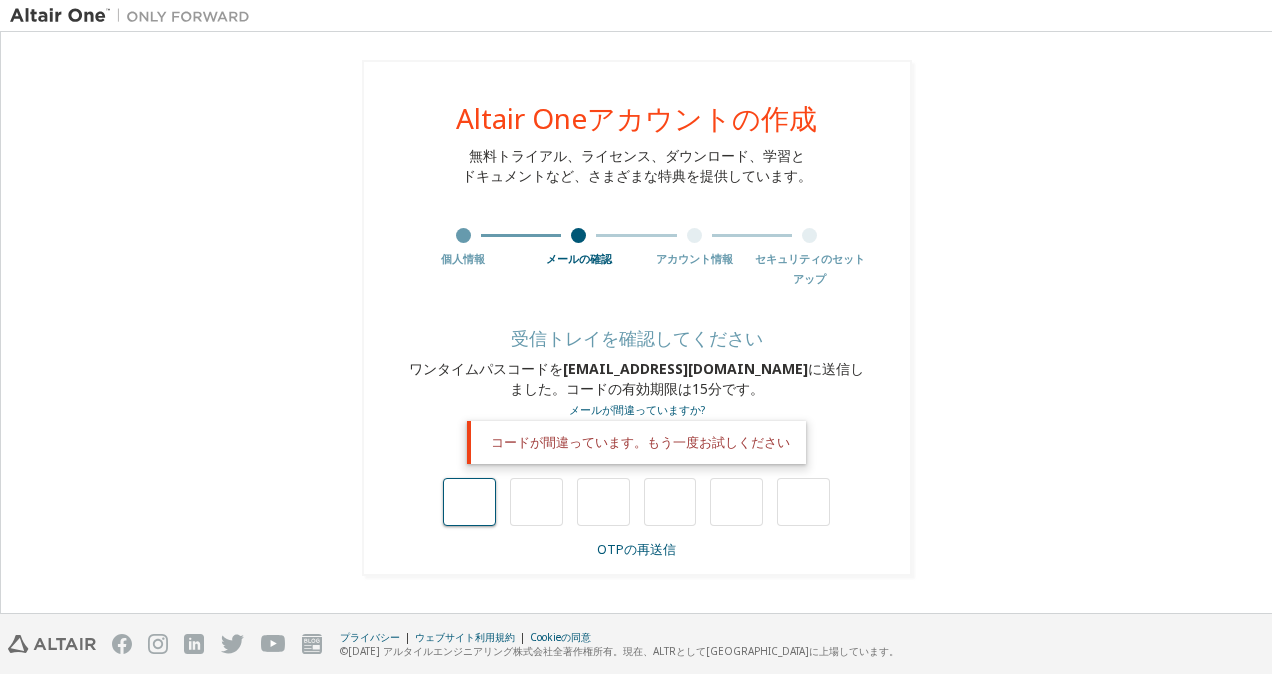 click at bounding box center [469, 502] 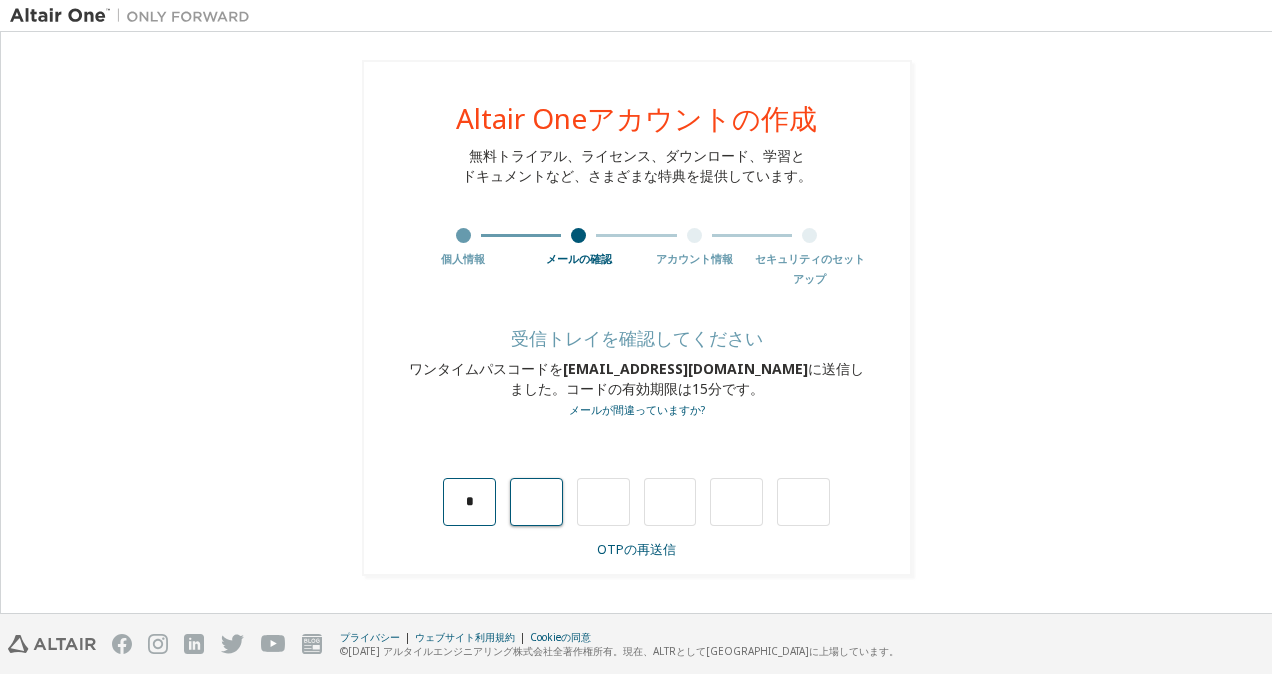 type on "*" 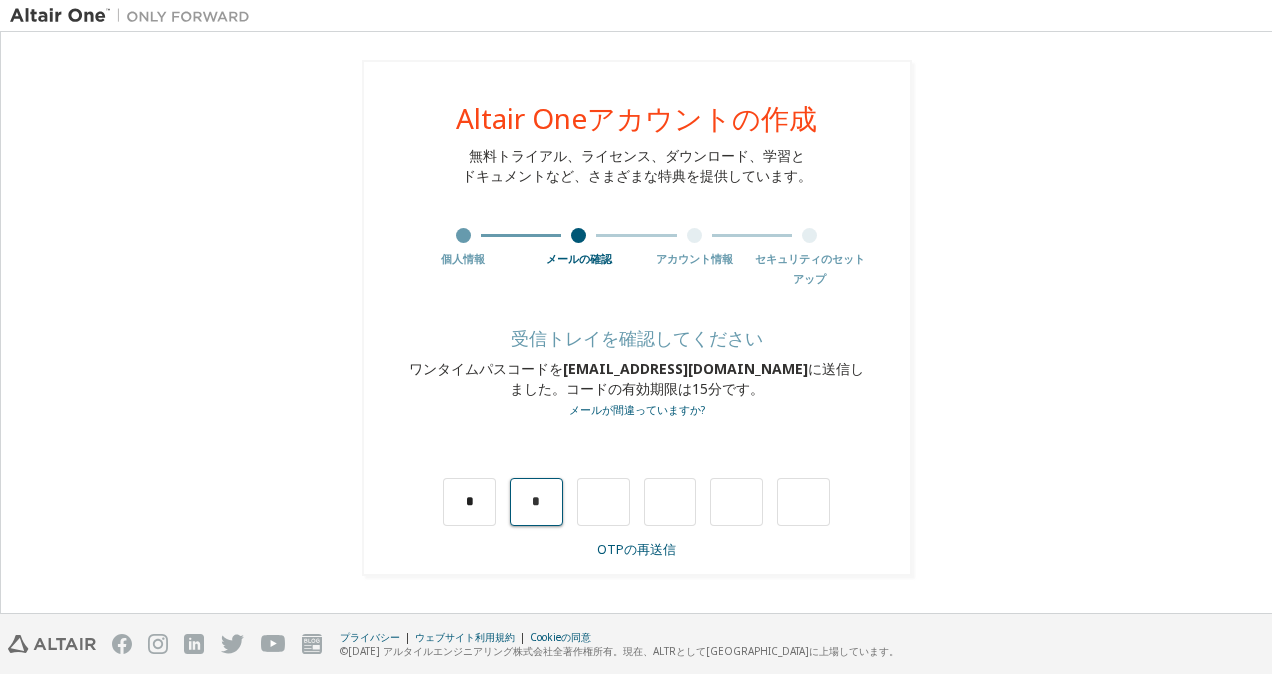 click on "*" at bounding box center (536, 502) 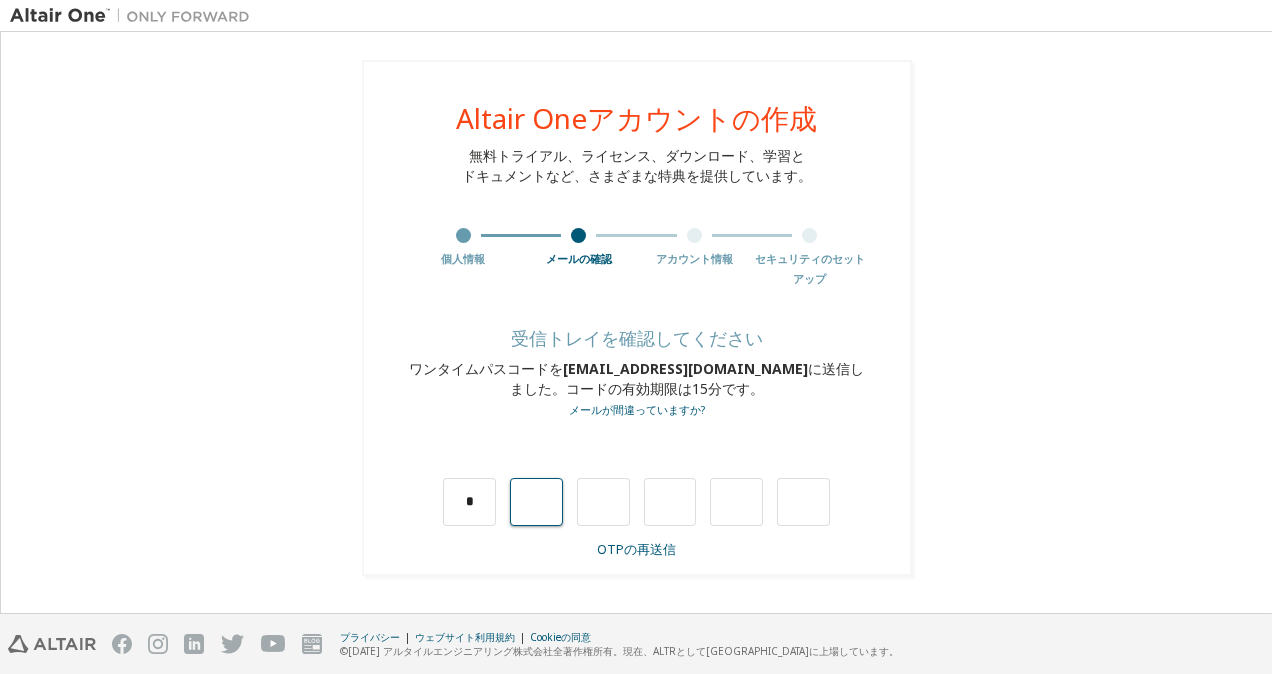 type on "*" 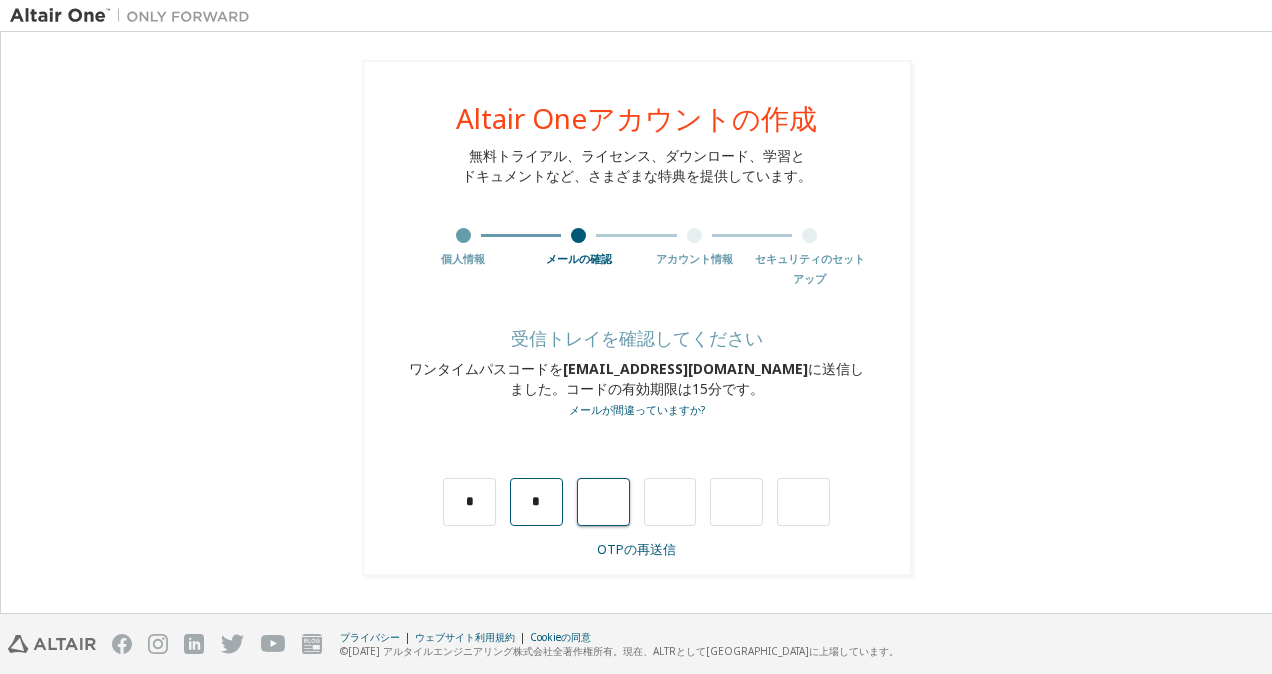 type on "*" 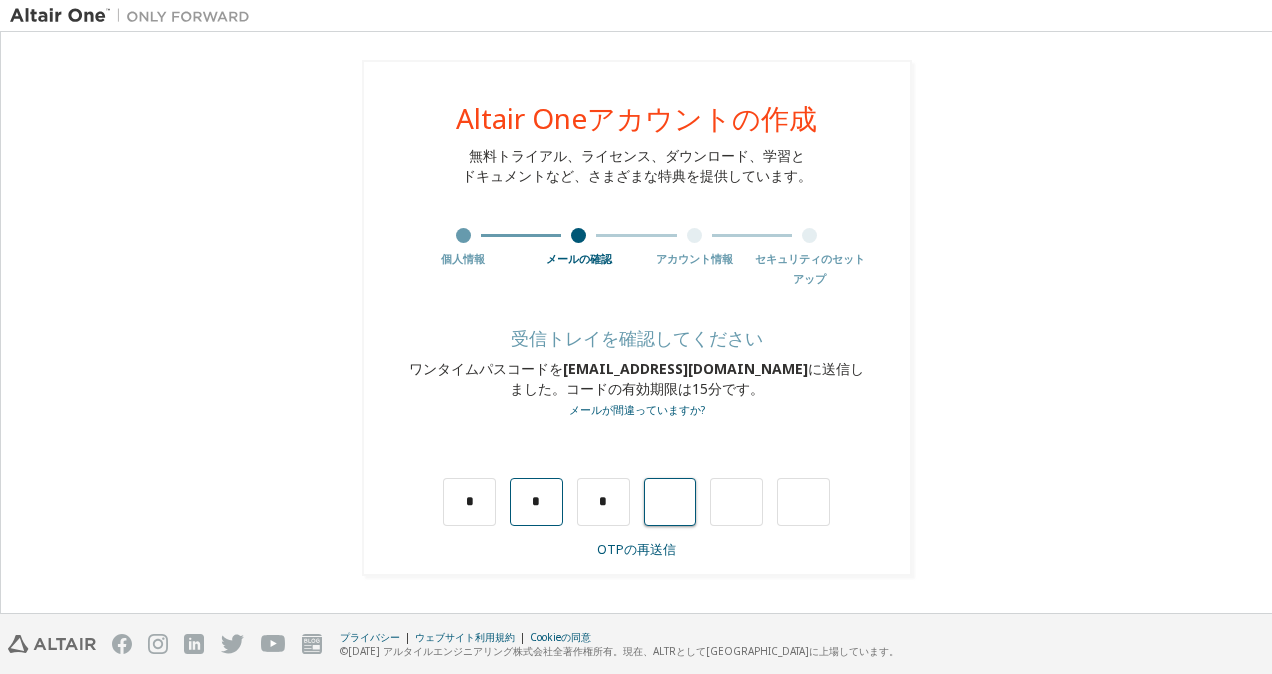 type on "*" 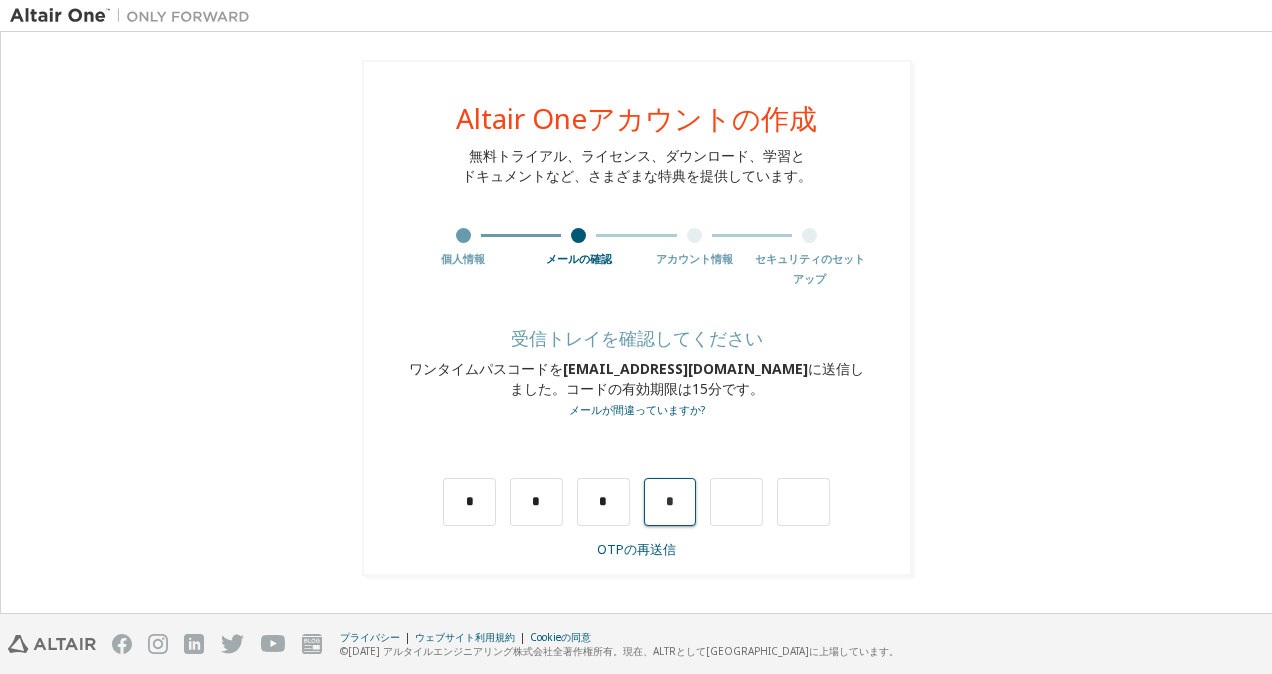 click on "*" at bounding box center [670, 502] 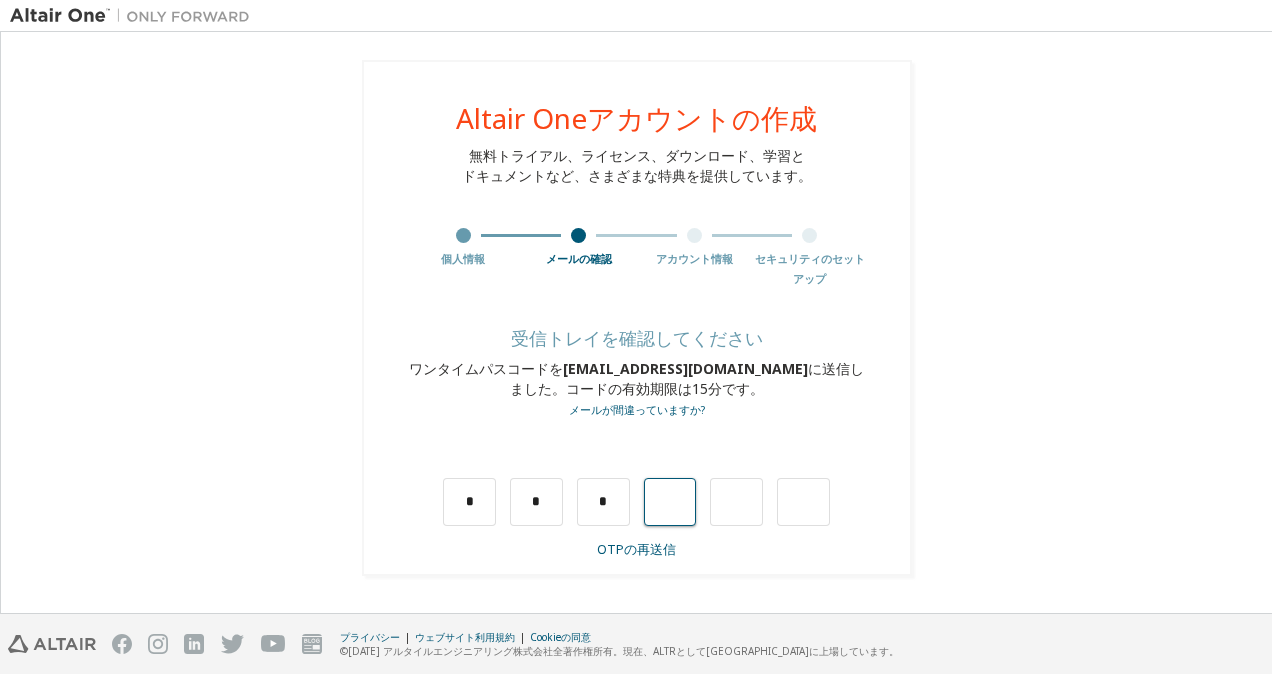 type on "*" 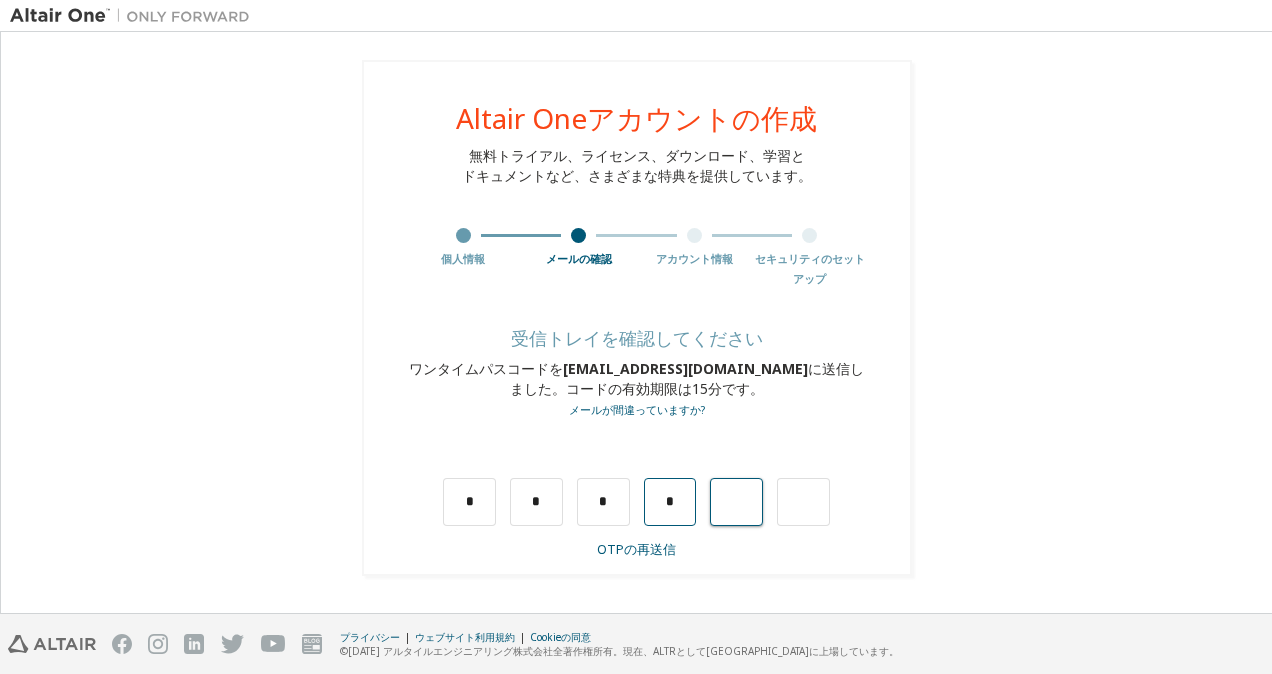 type on "*" 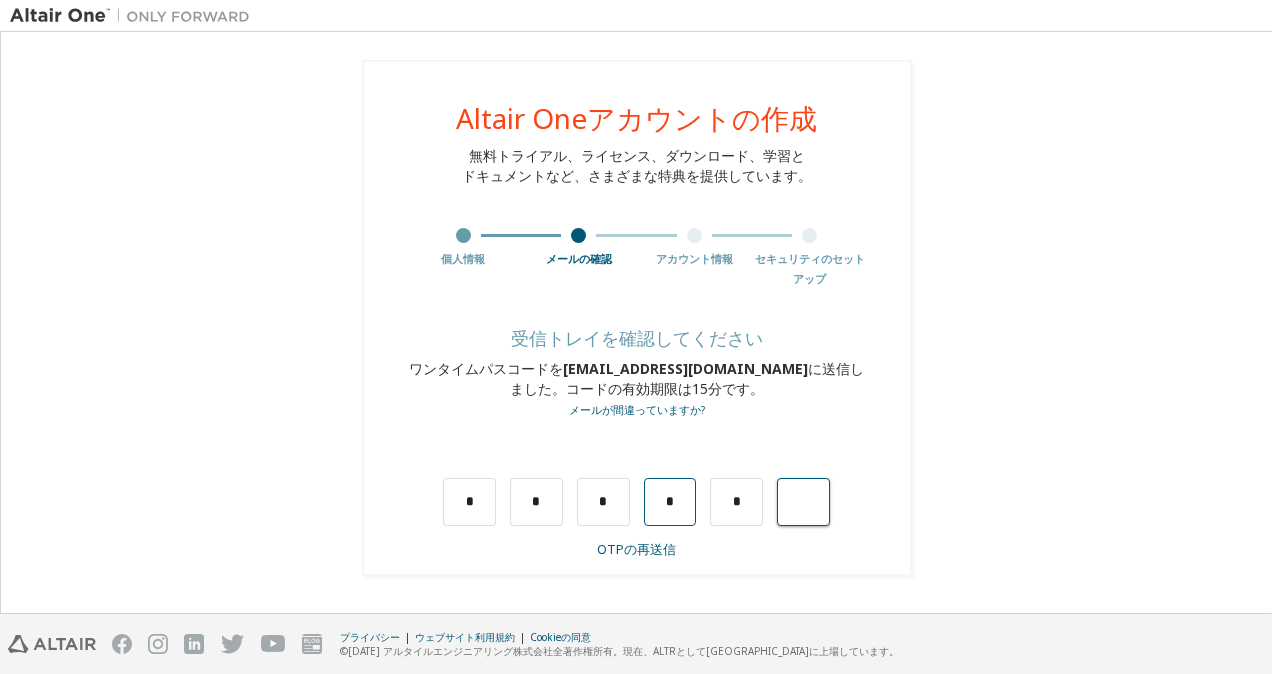 type on "*" 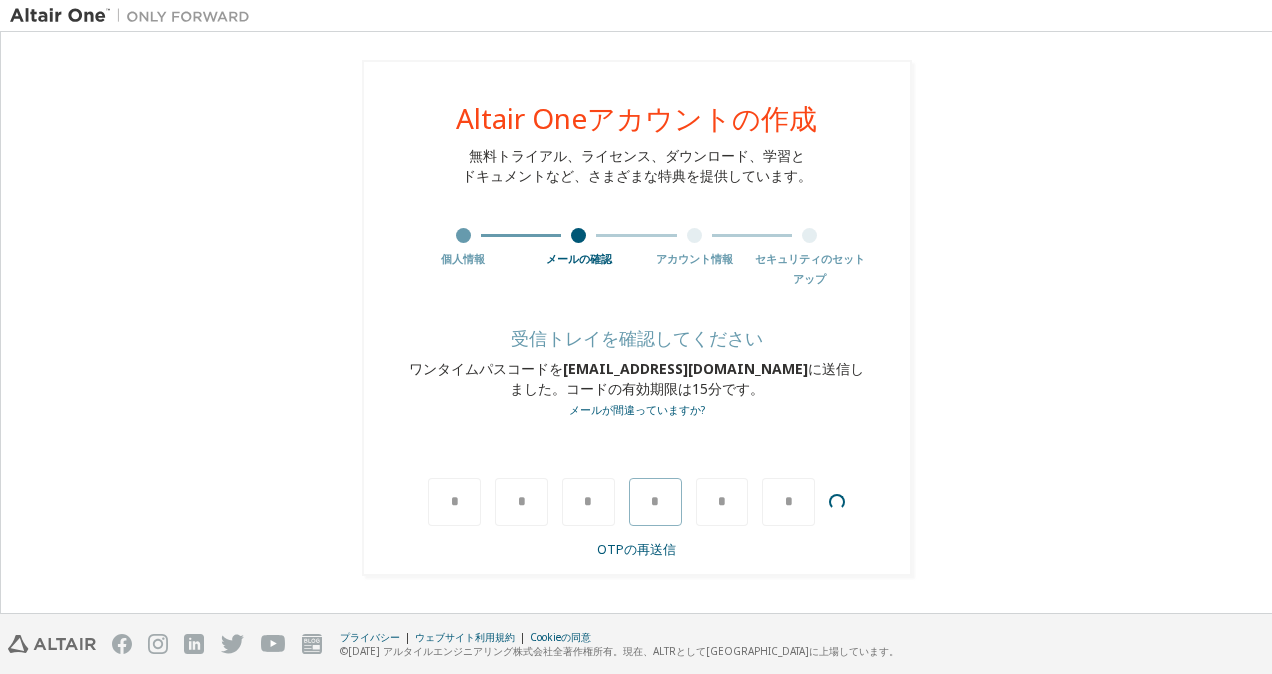 type 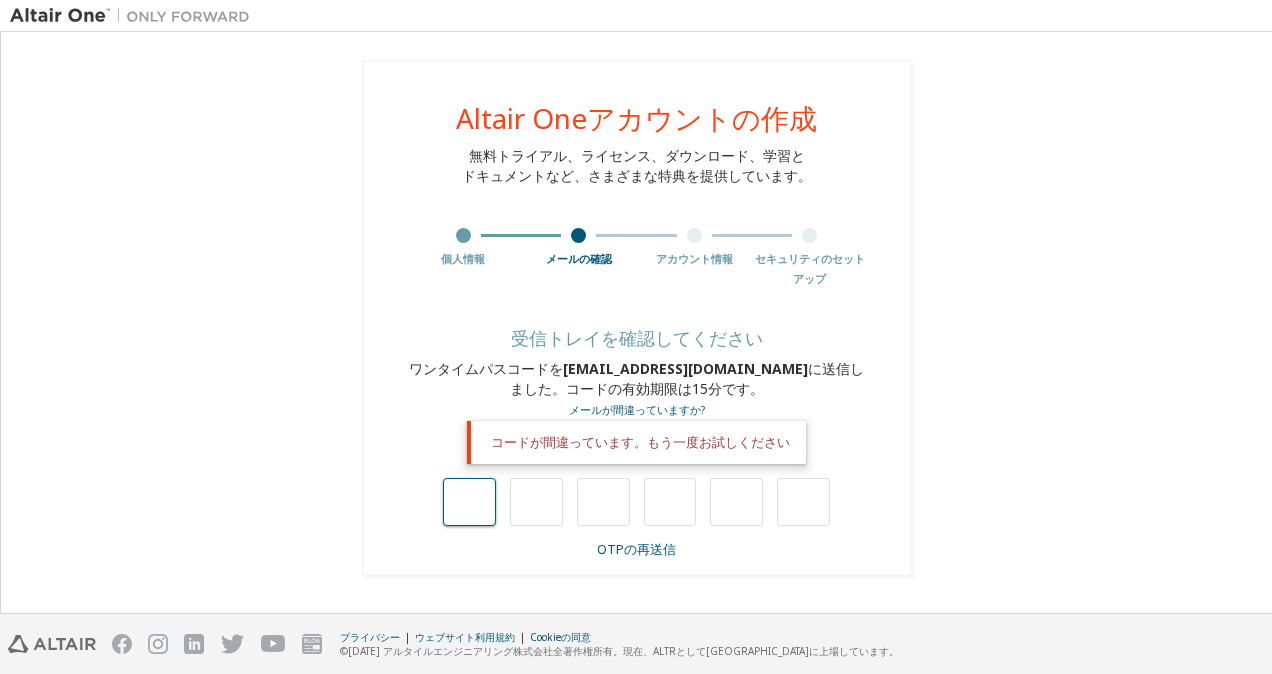 type on "*" 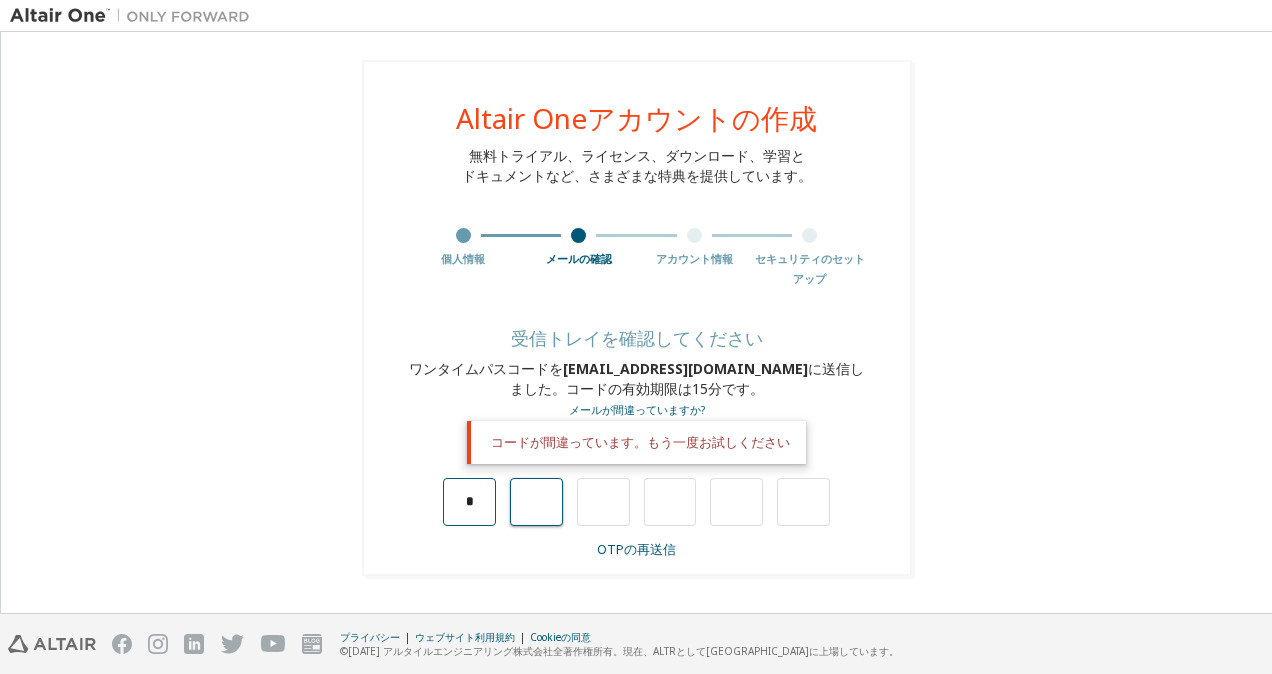 type on "*" 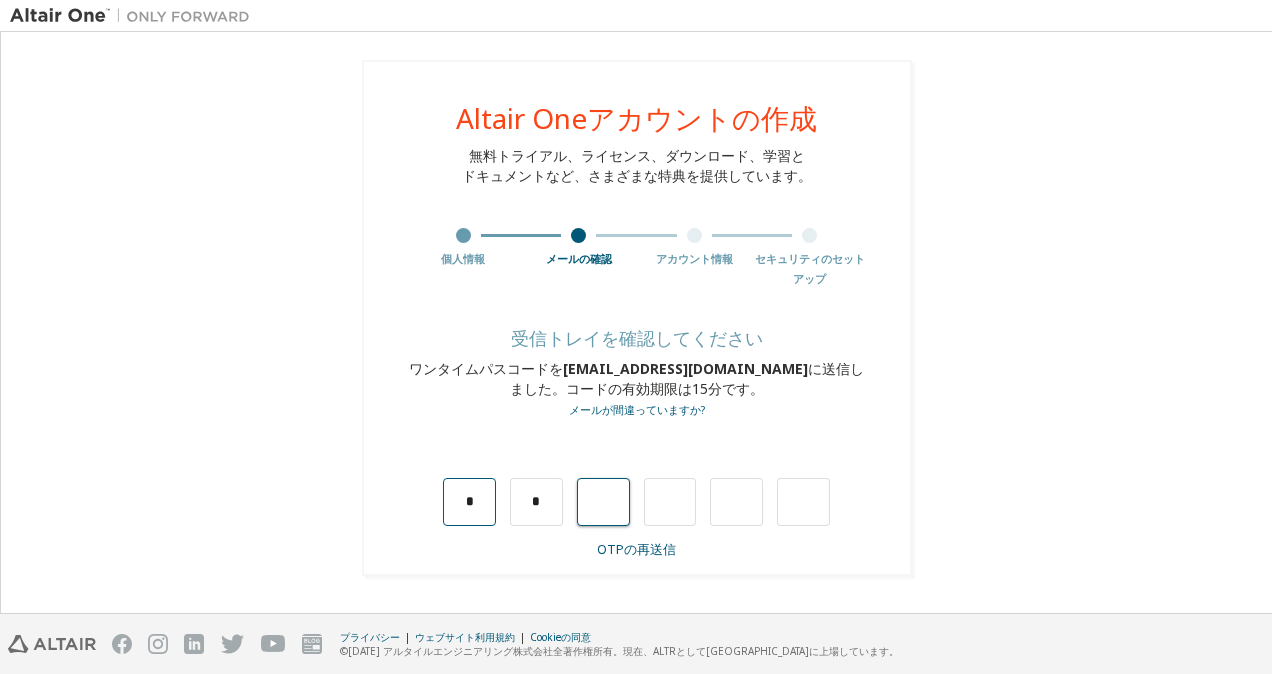 type on "*" 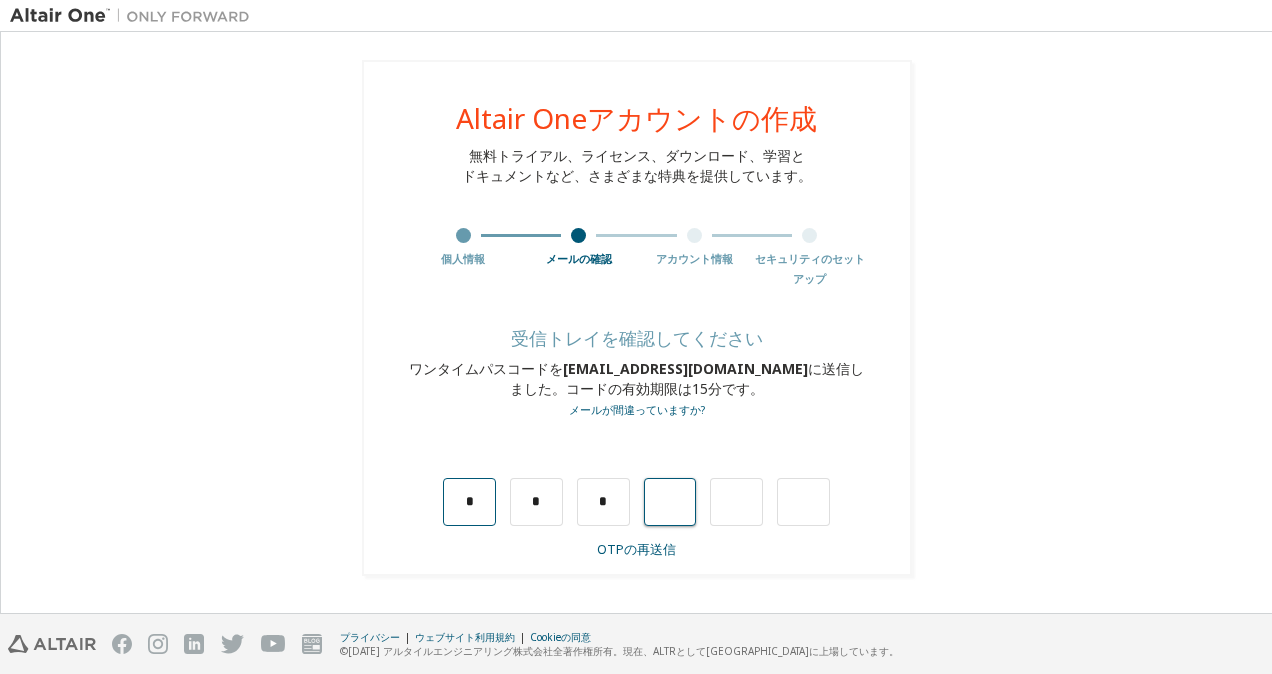 type on "*" 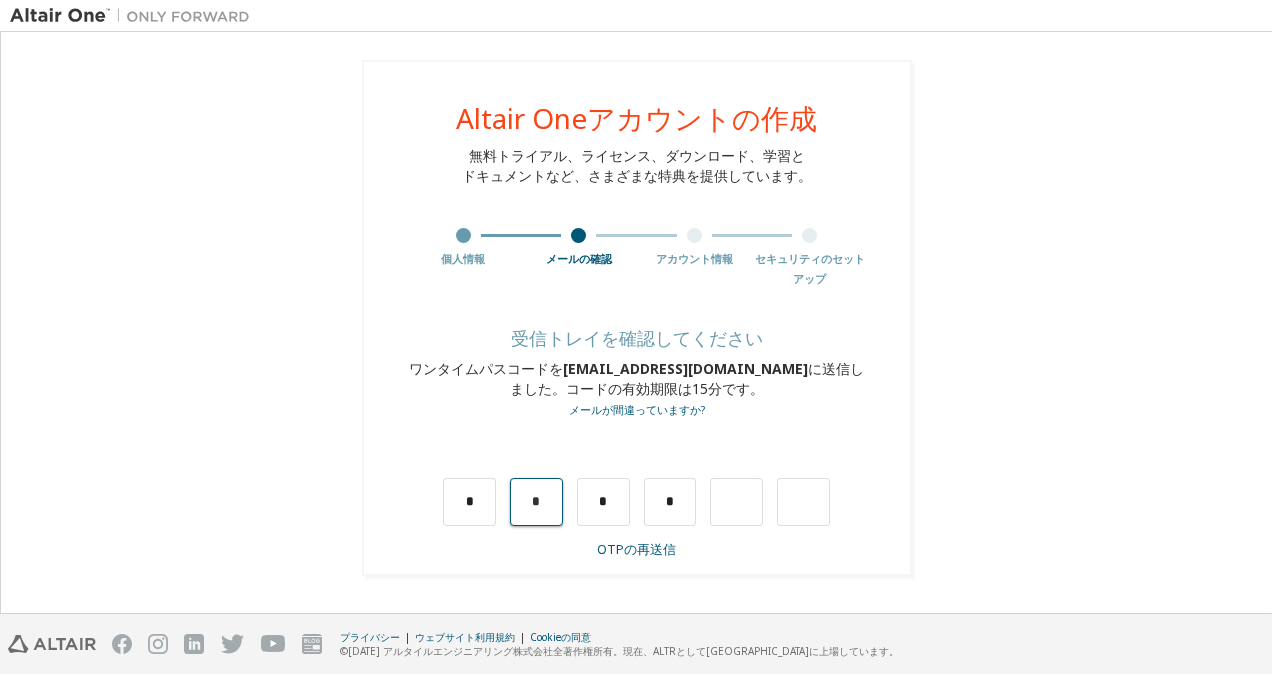 drag, startPoint x: 486, startPoint y: 492, endPoint x: 542, endPoint y: 504, distance: 57.271286 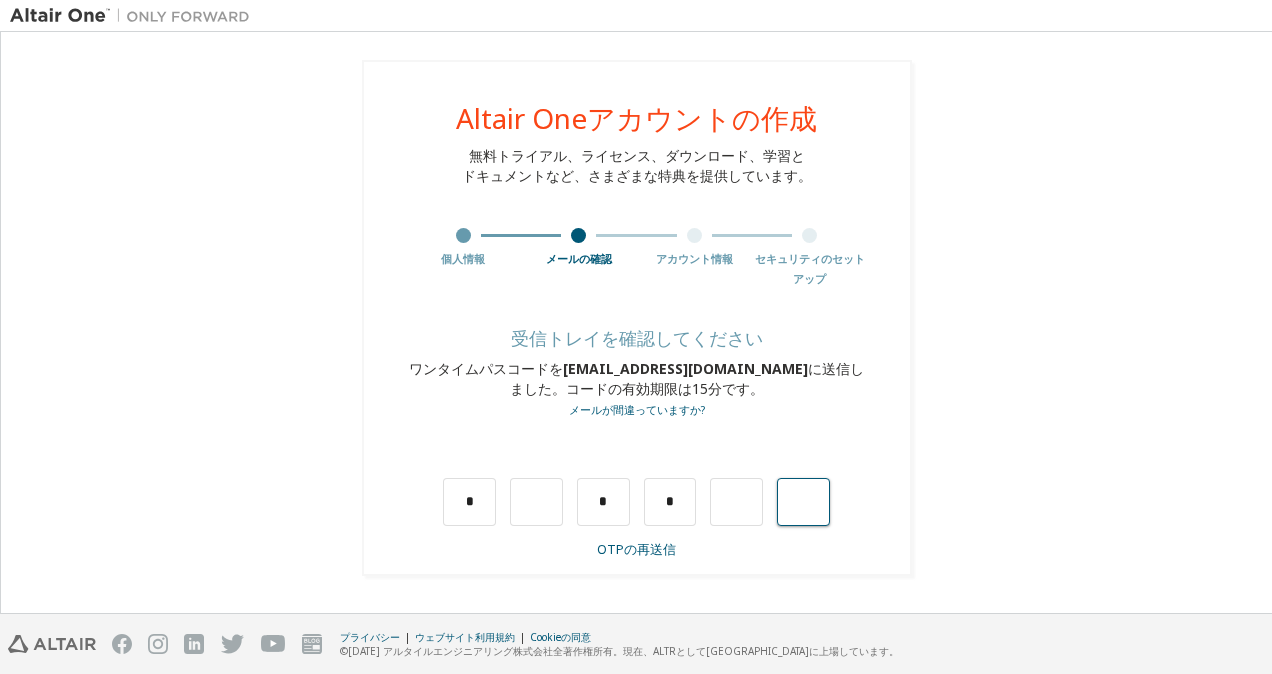 click at bounding box center (803, 502) 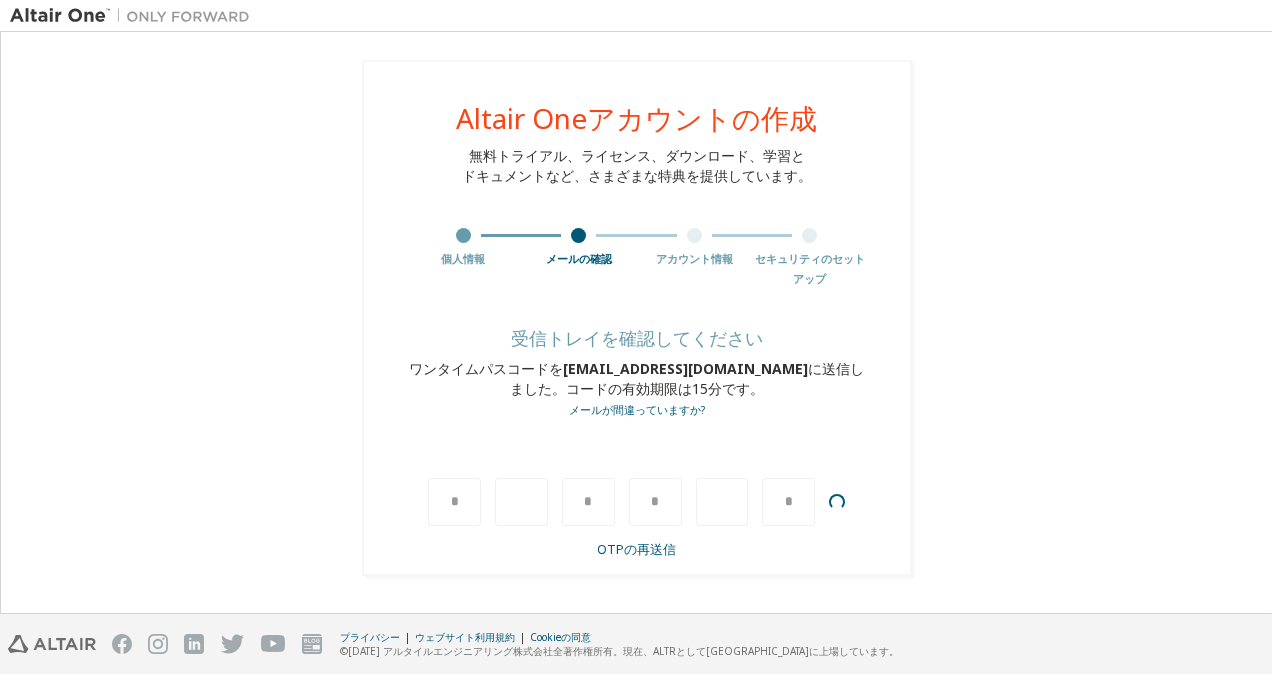 type 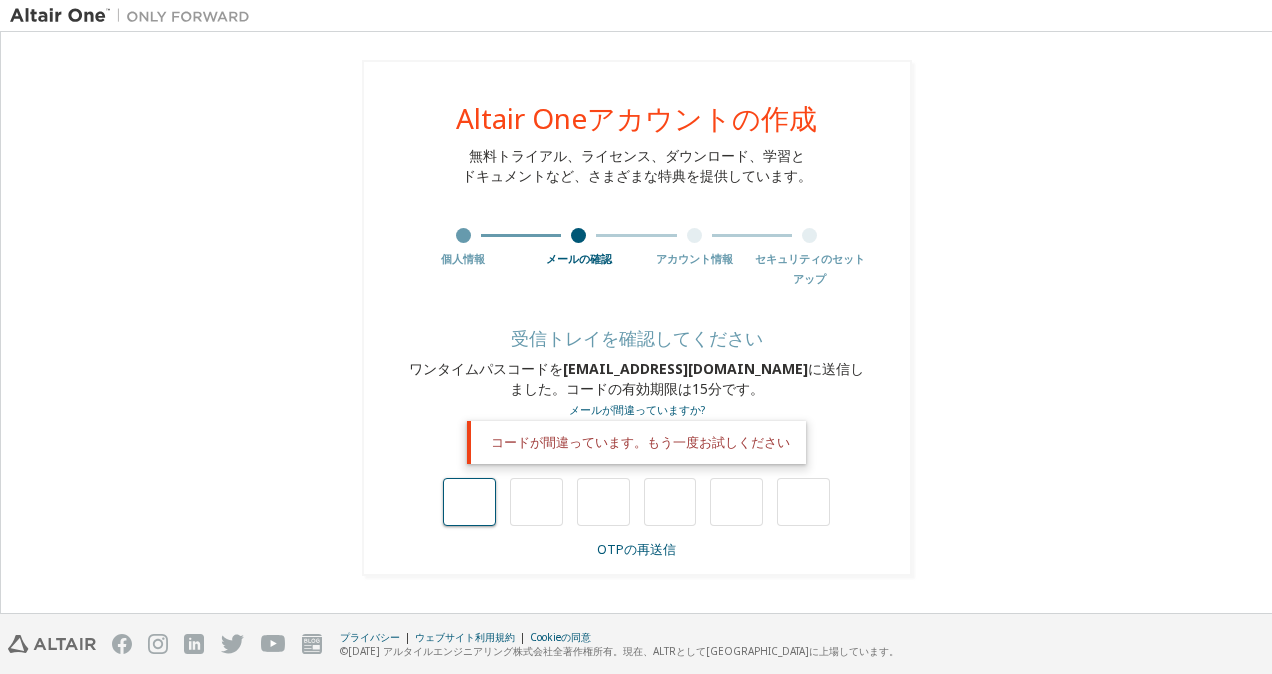 click at bounding box center [469, 502] 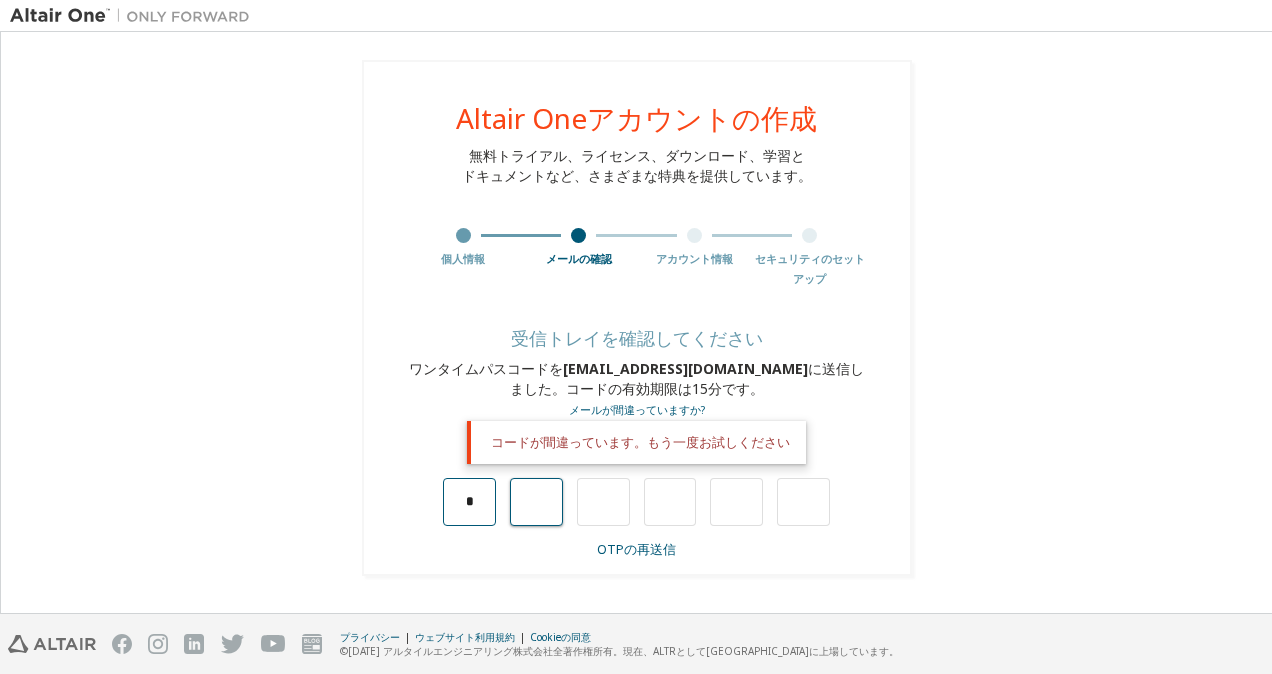 type on "*" 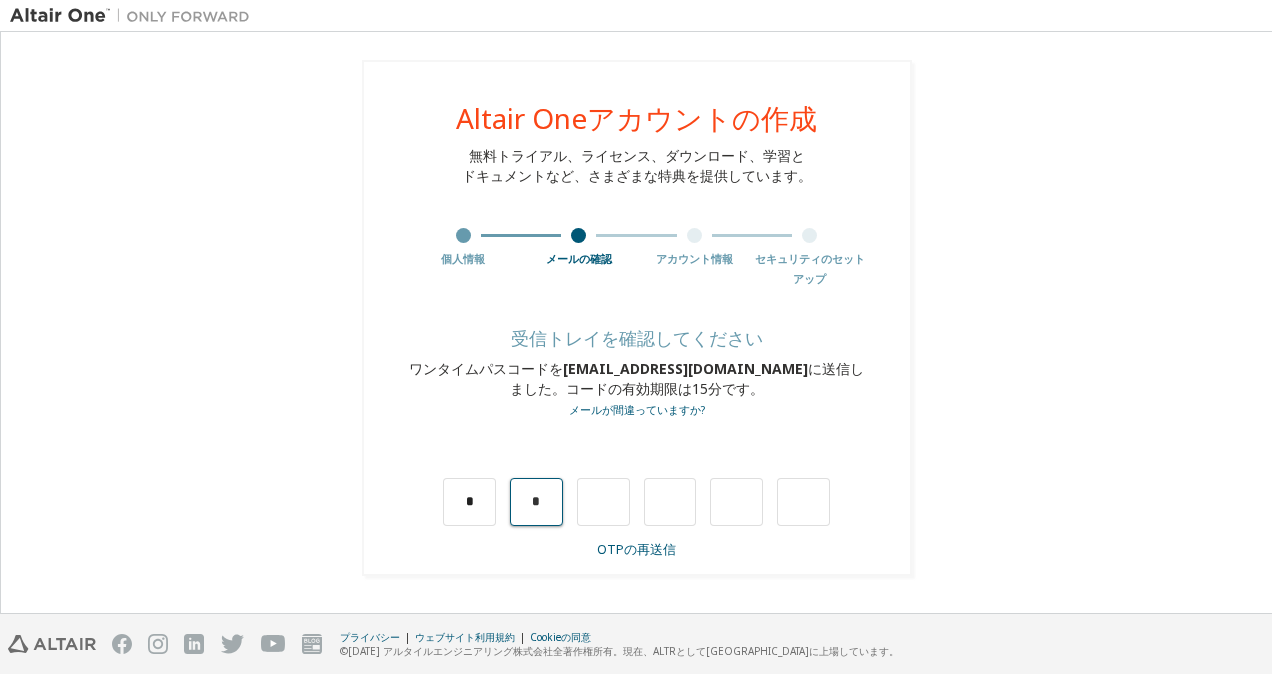click on "*" at bounding box center [536, 502] 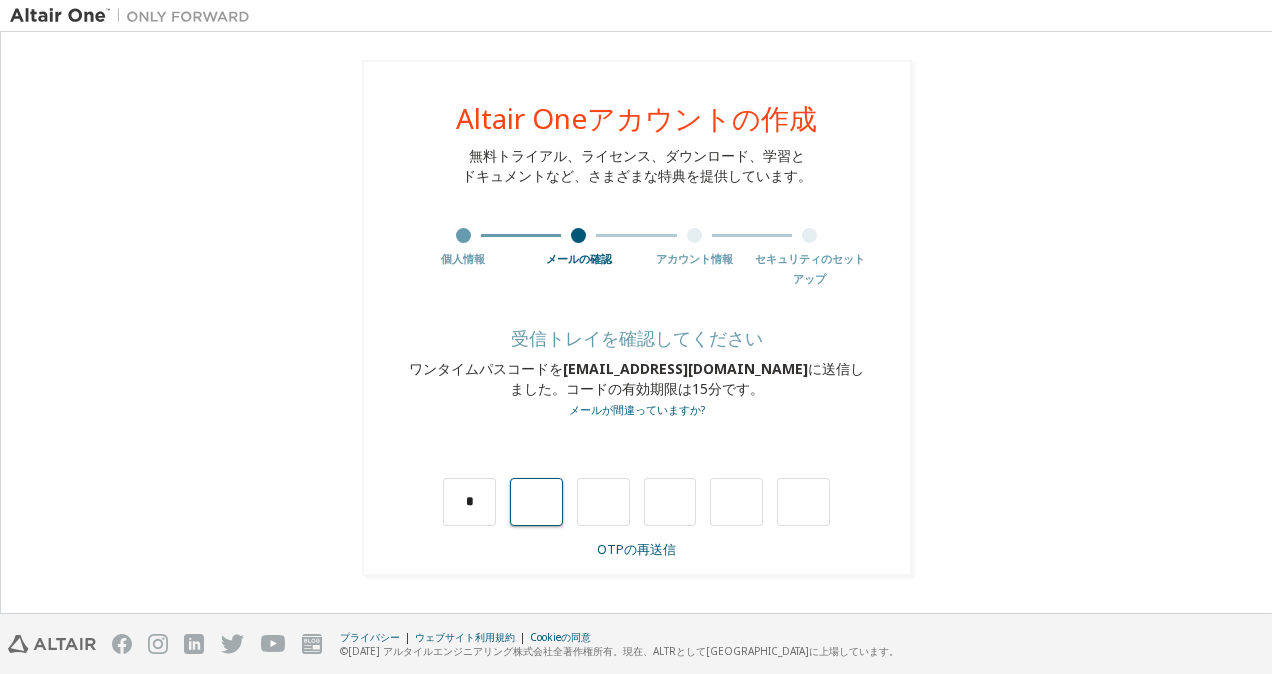 type on "*" 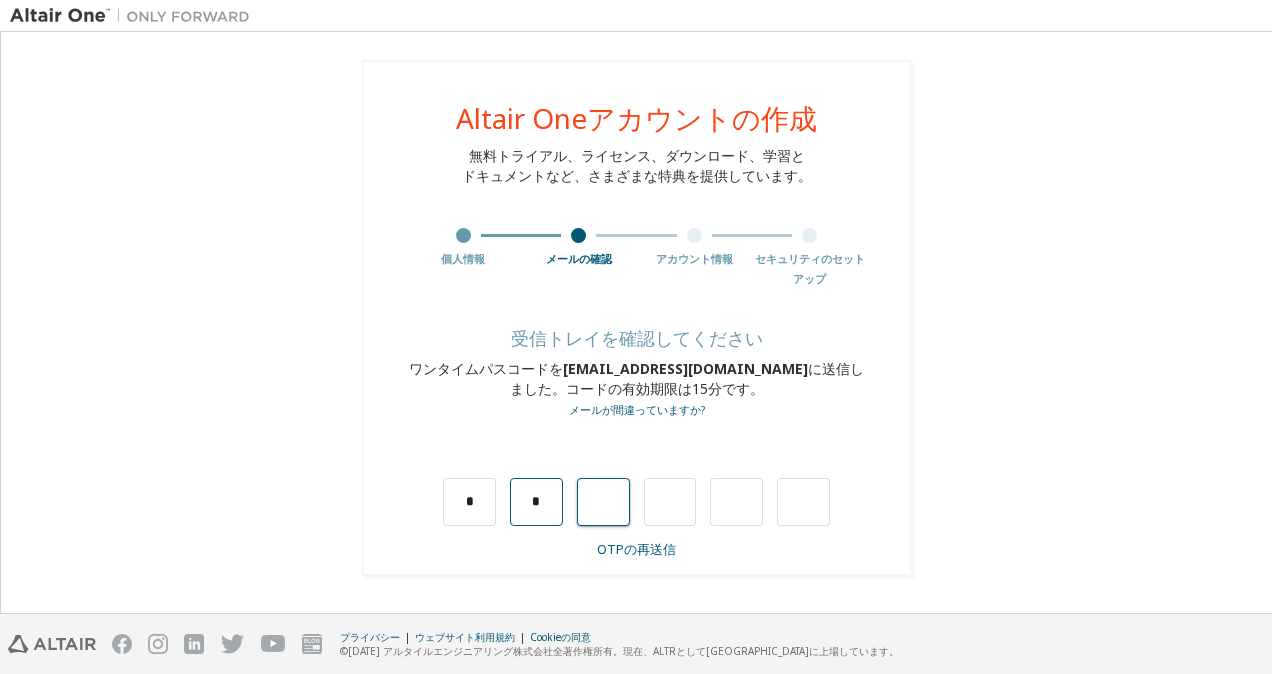 type on "*" 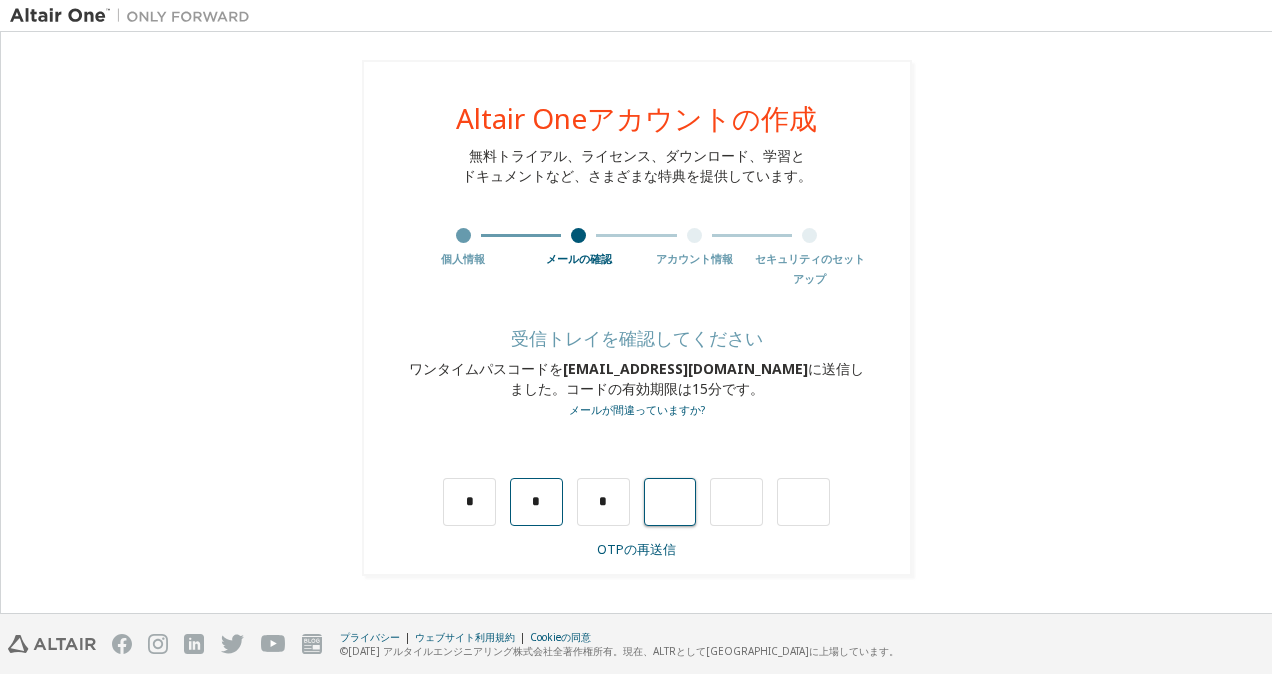 type on "*" 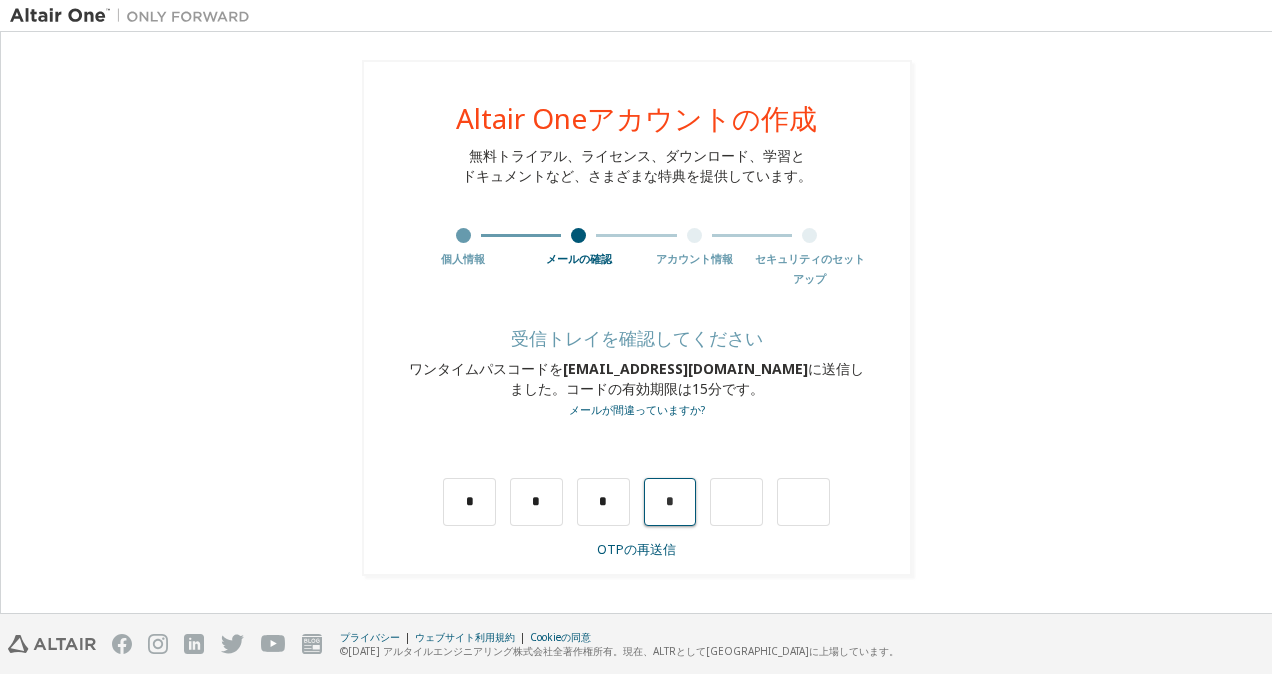 click on "*" at bounding box center (670, 502) 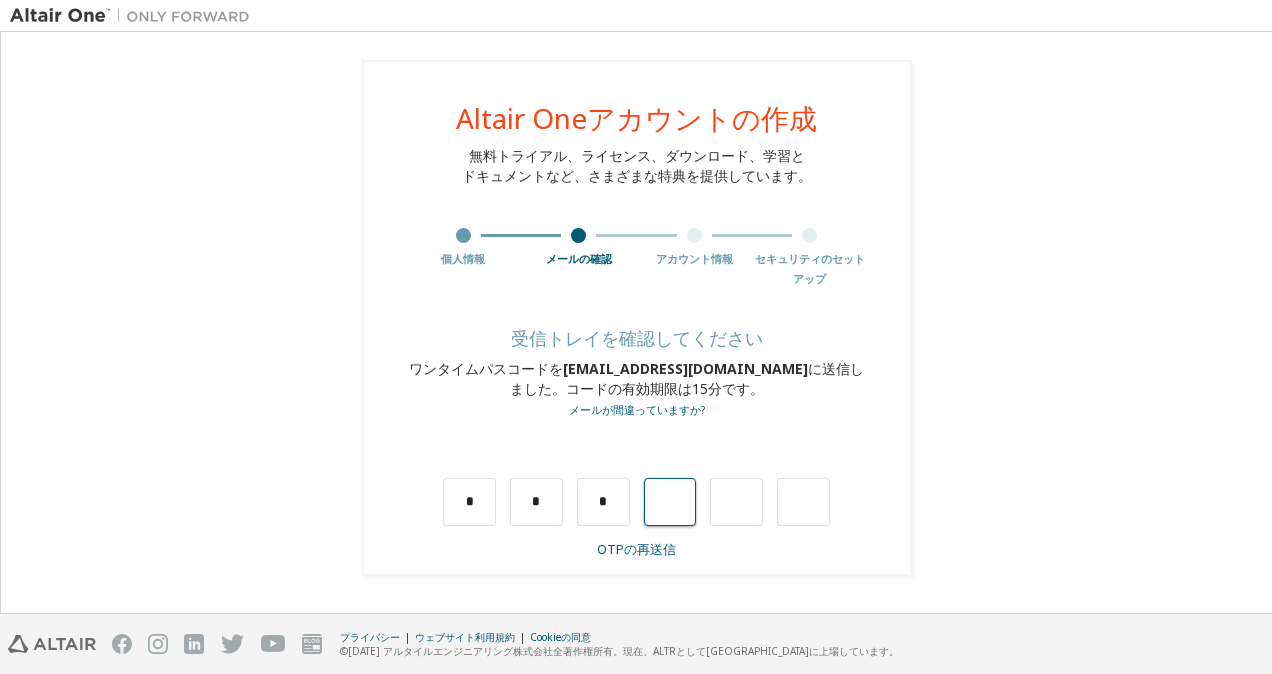 type on "*" 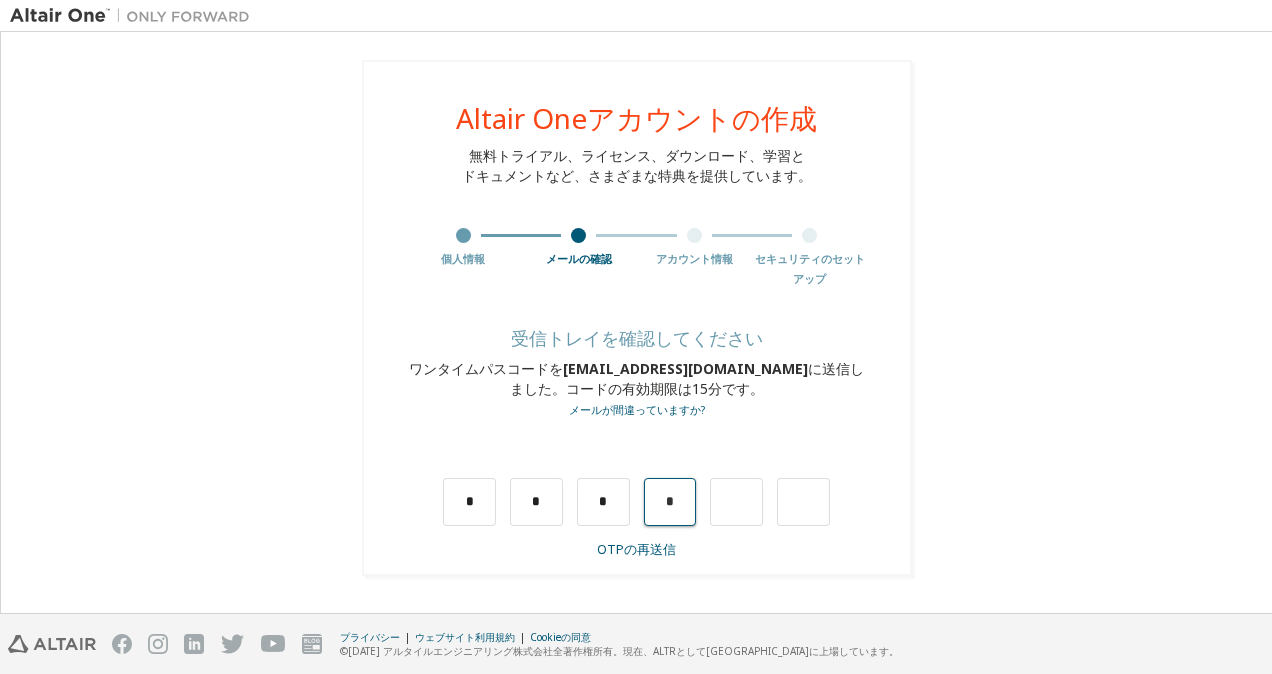 click on "*" at bounding box center [670, 502] 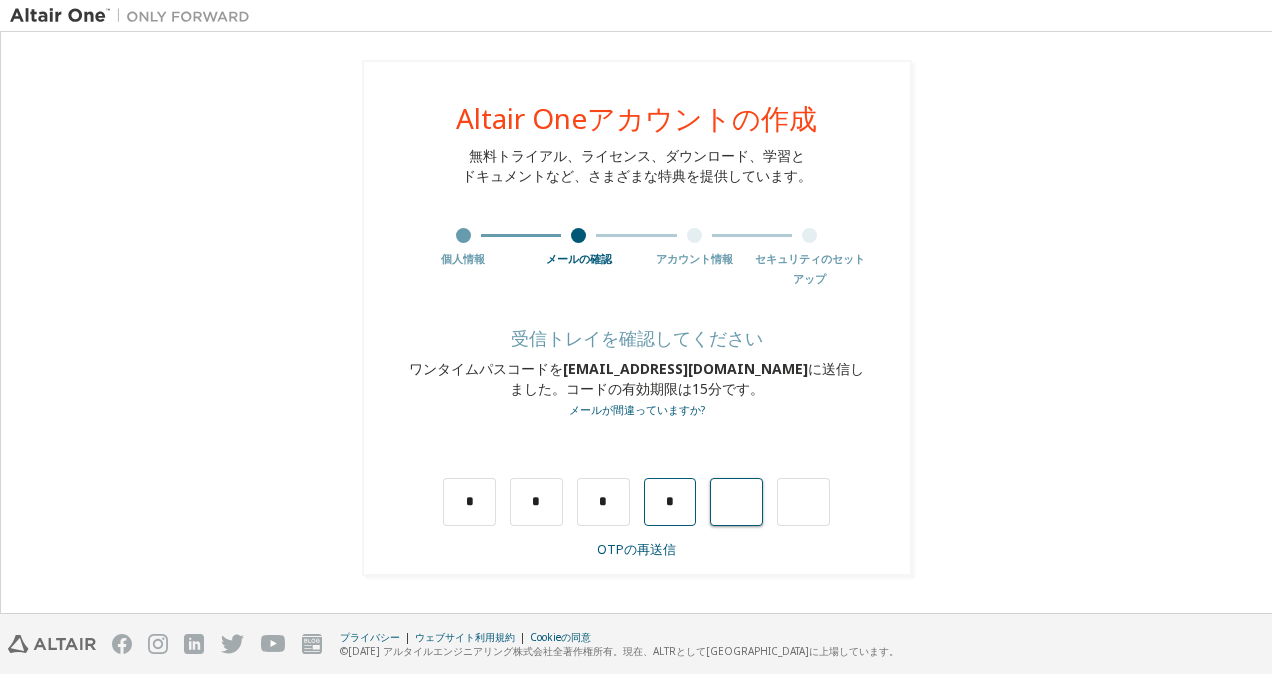 type on "*" 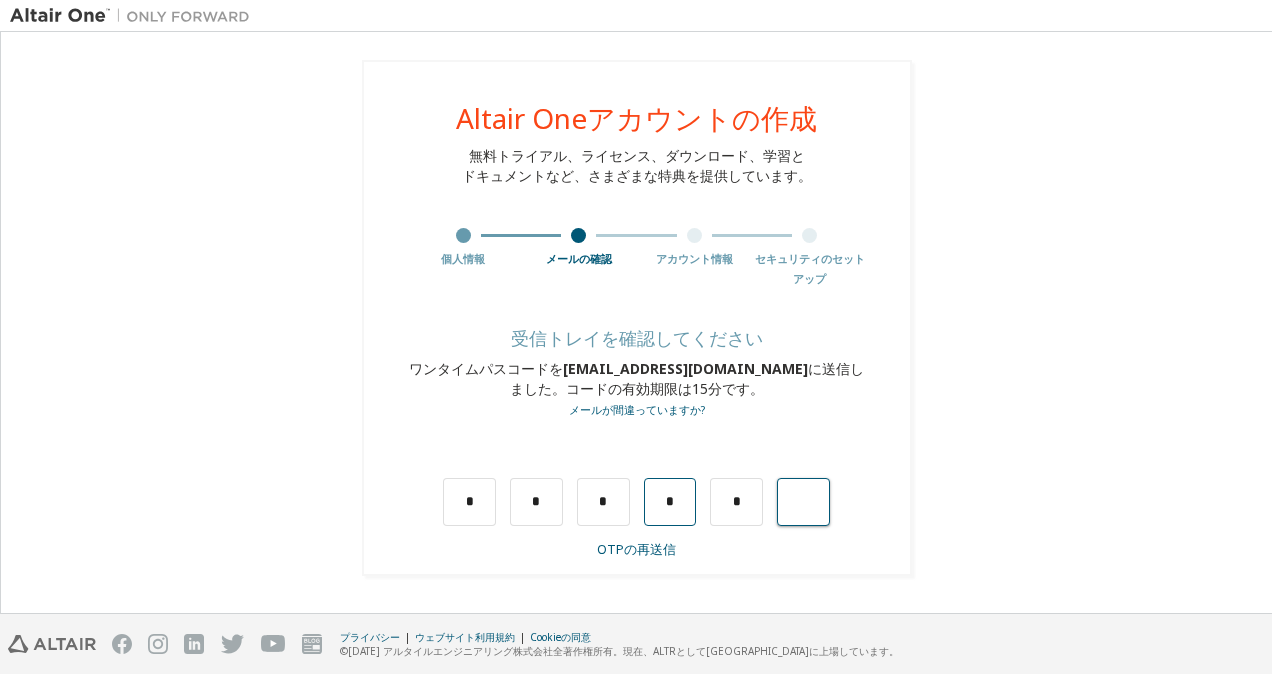 type on "*" 